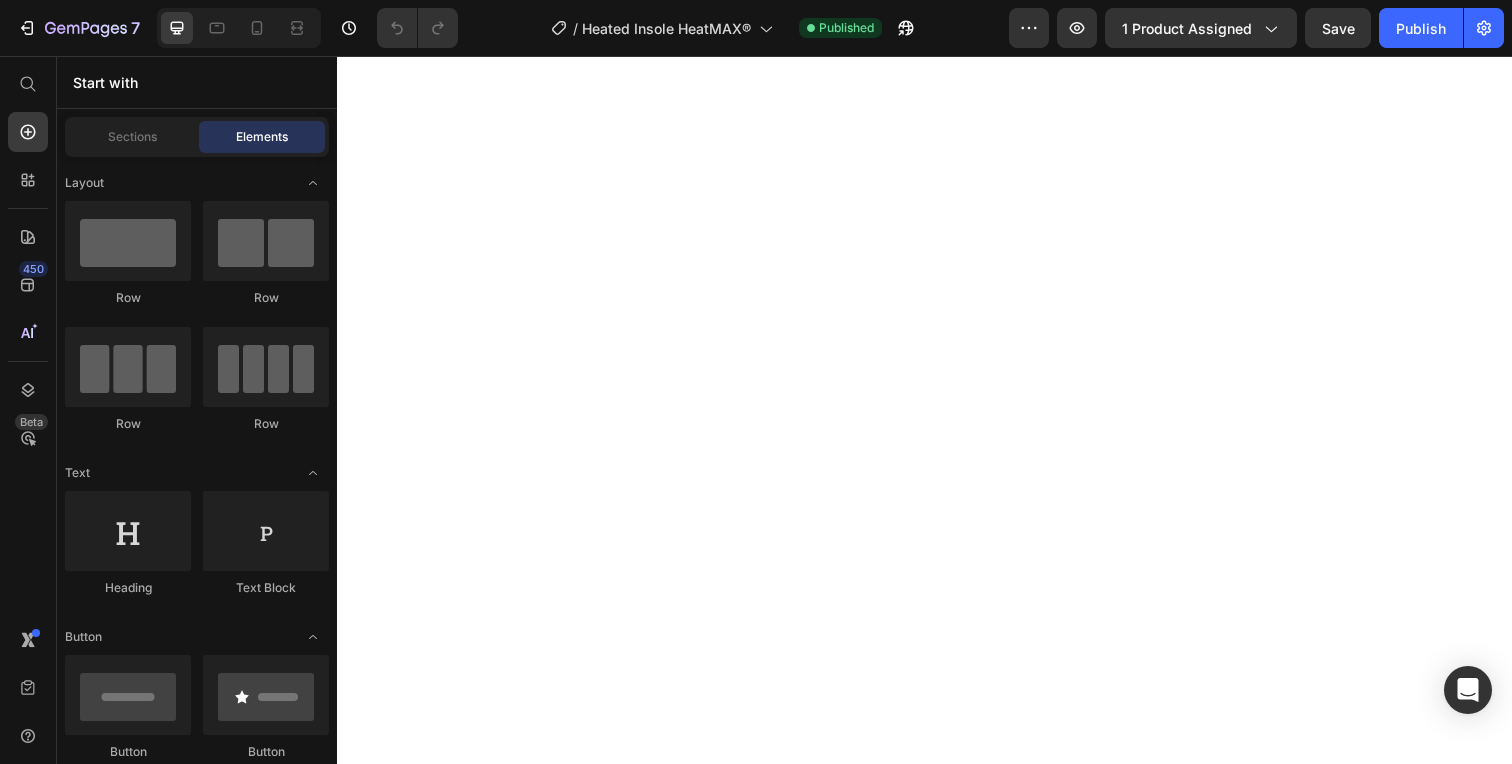 scroll, scrollTop: 0, scrollLeft: 0, axis: both 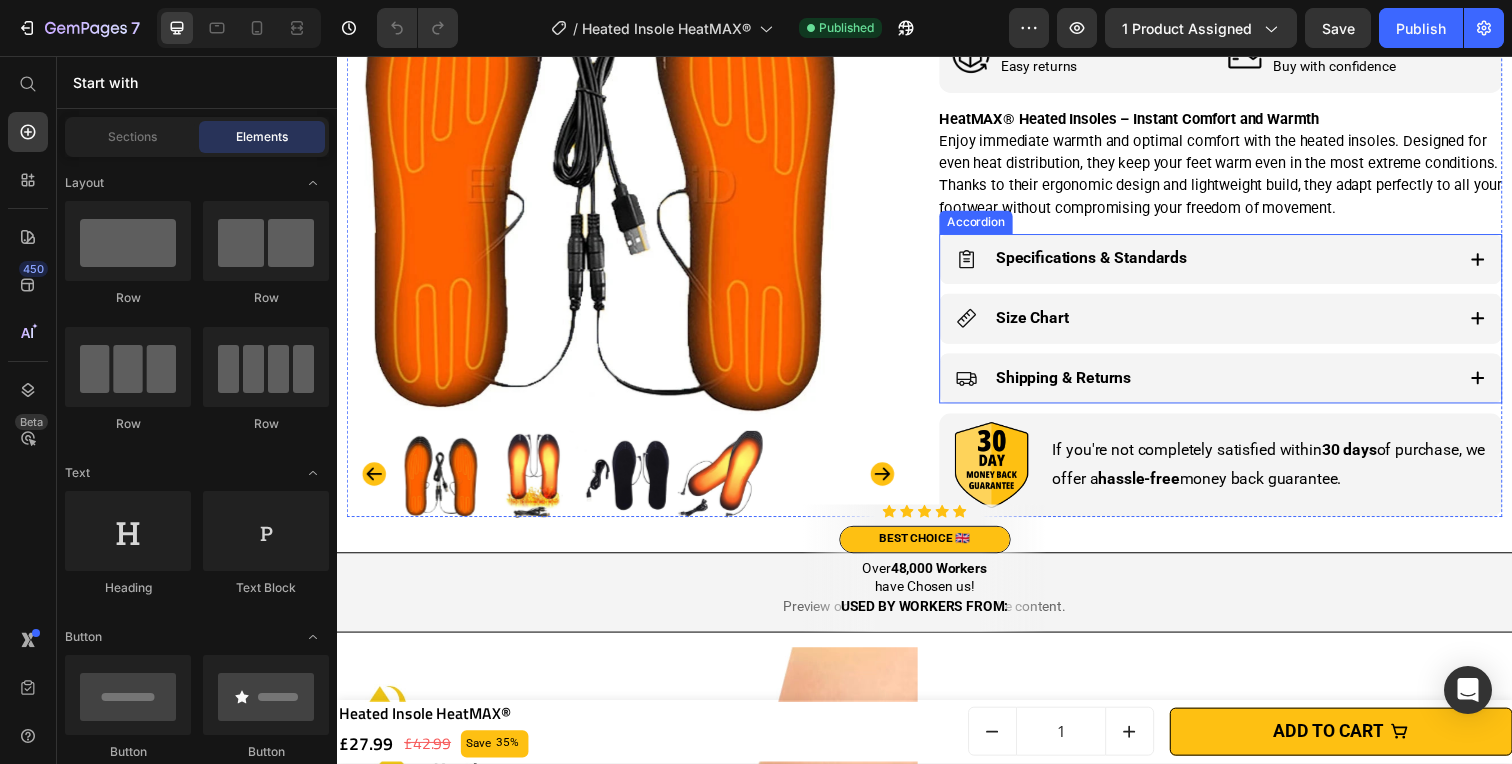 click on "Specifications & Standards" at bounding box center (1239, 263) 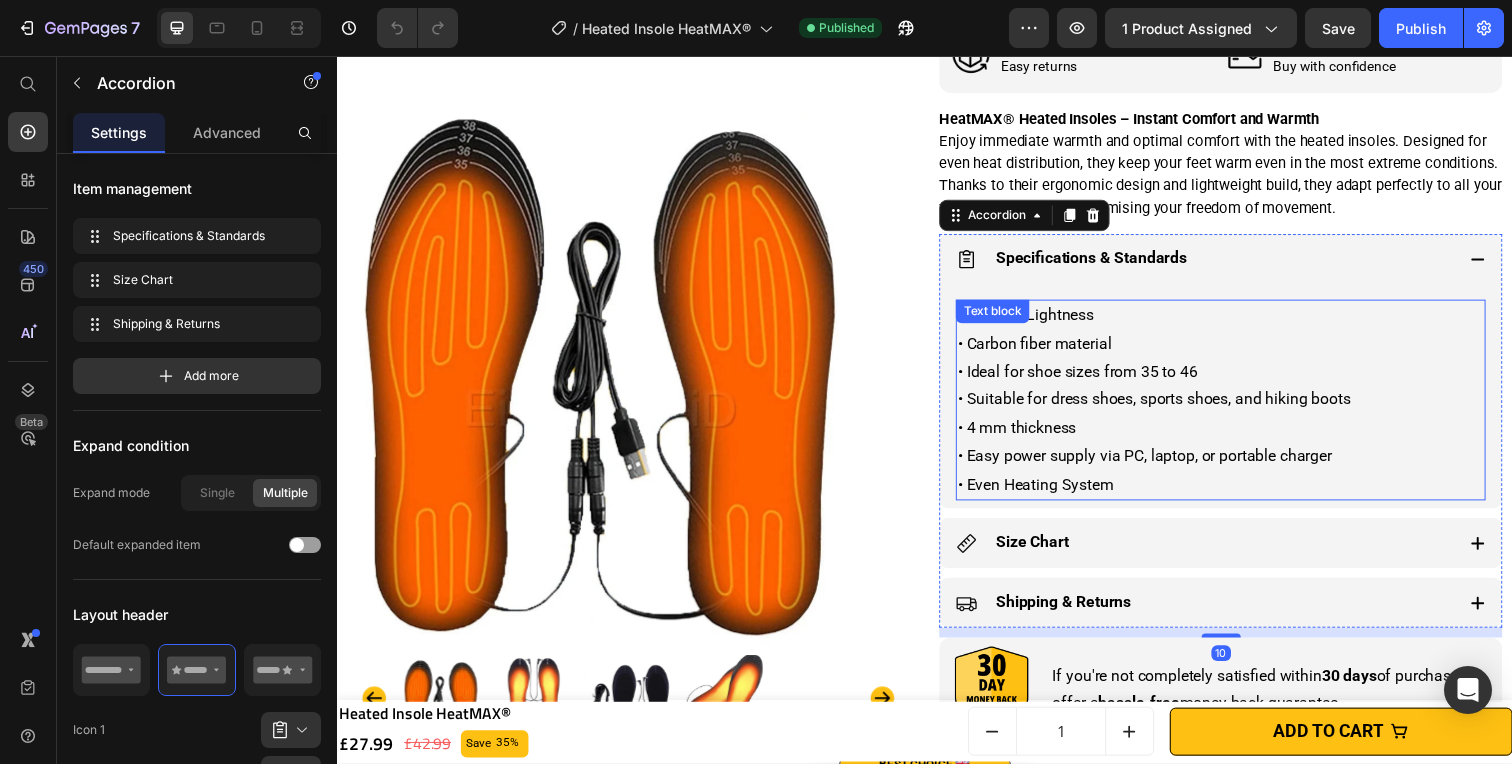 click on "• 4 mm thickness • Easy power supply via PC, laptop, or portable charger • Even Heating System" at bounding box center [1239, 465] 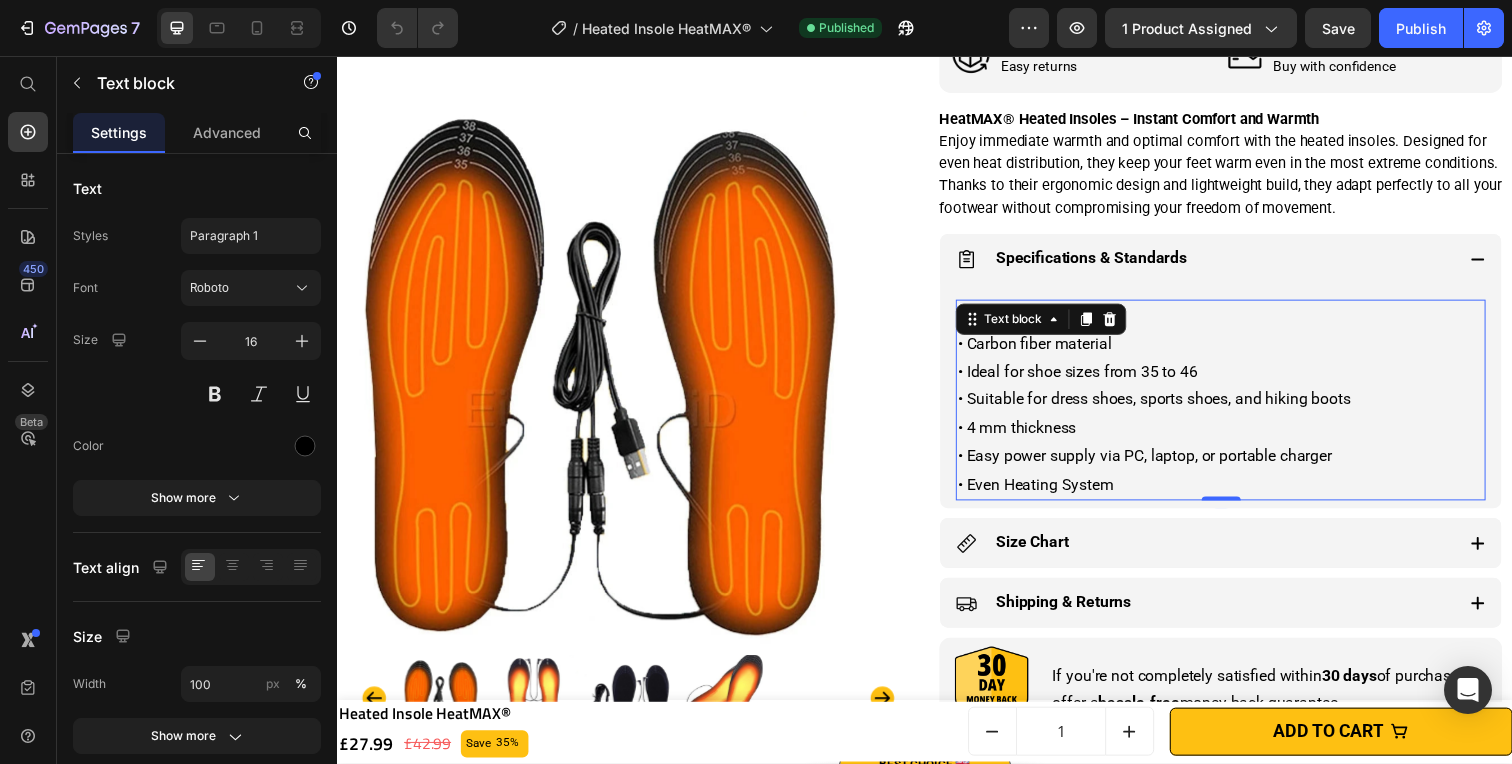 click on "• 4 mm thickness • Easy power supply via PC, laptop, or portable charger • Even Heating System" at bounding box center [1239, 465] 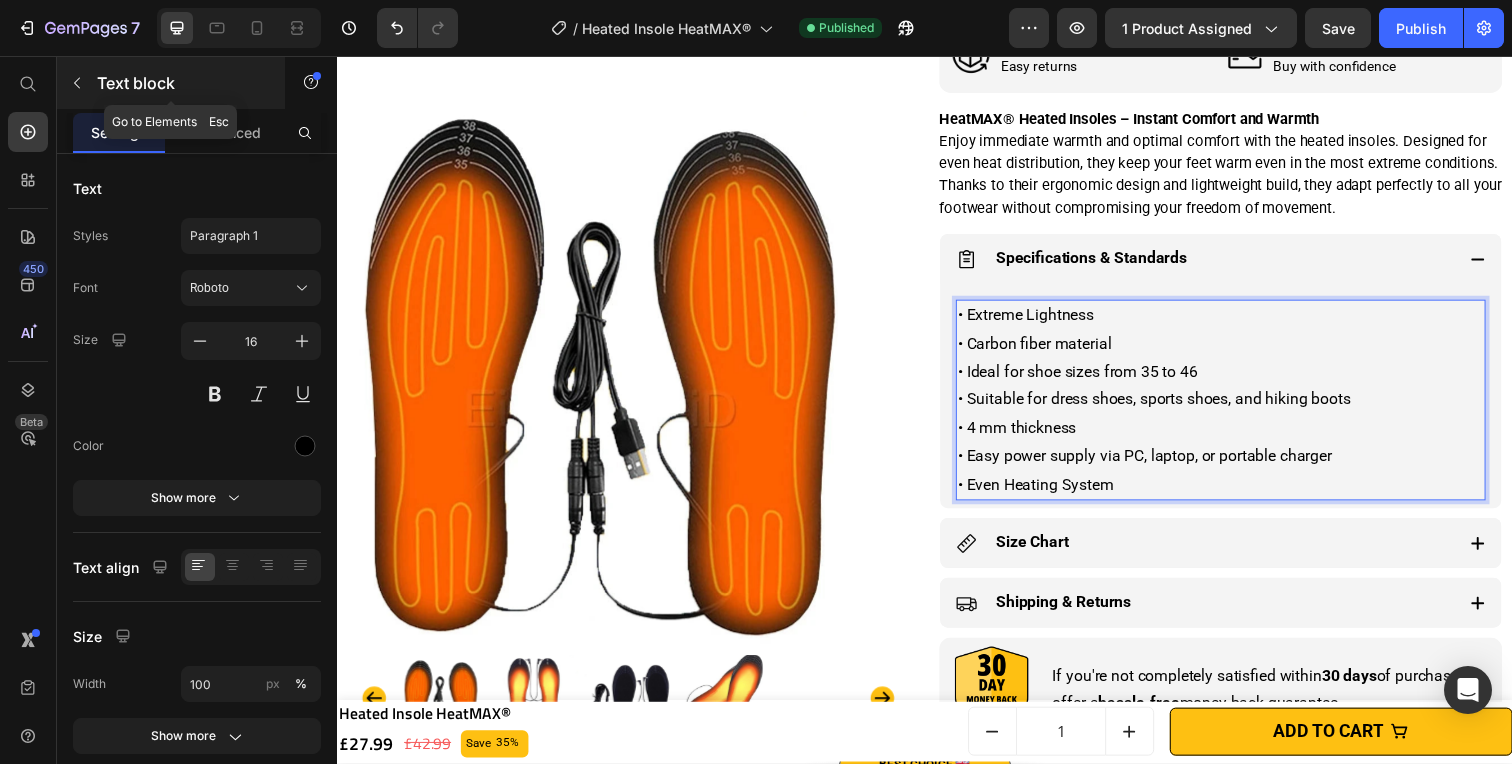 click 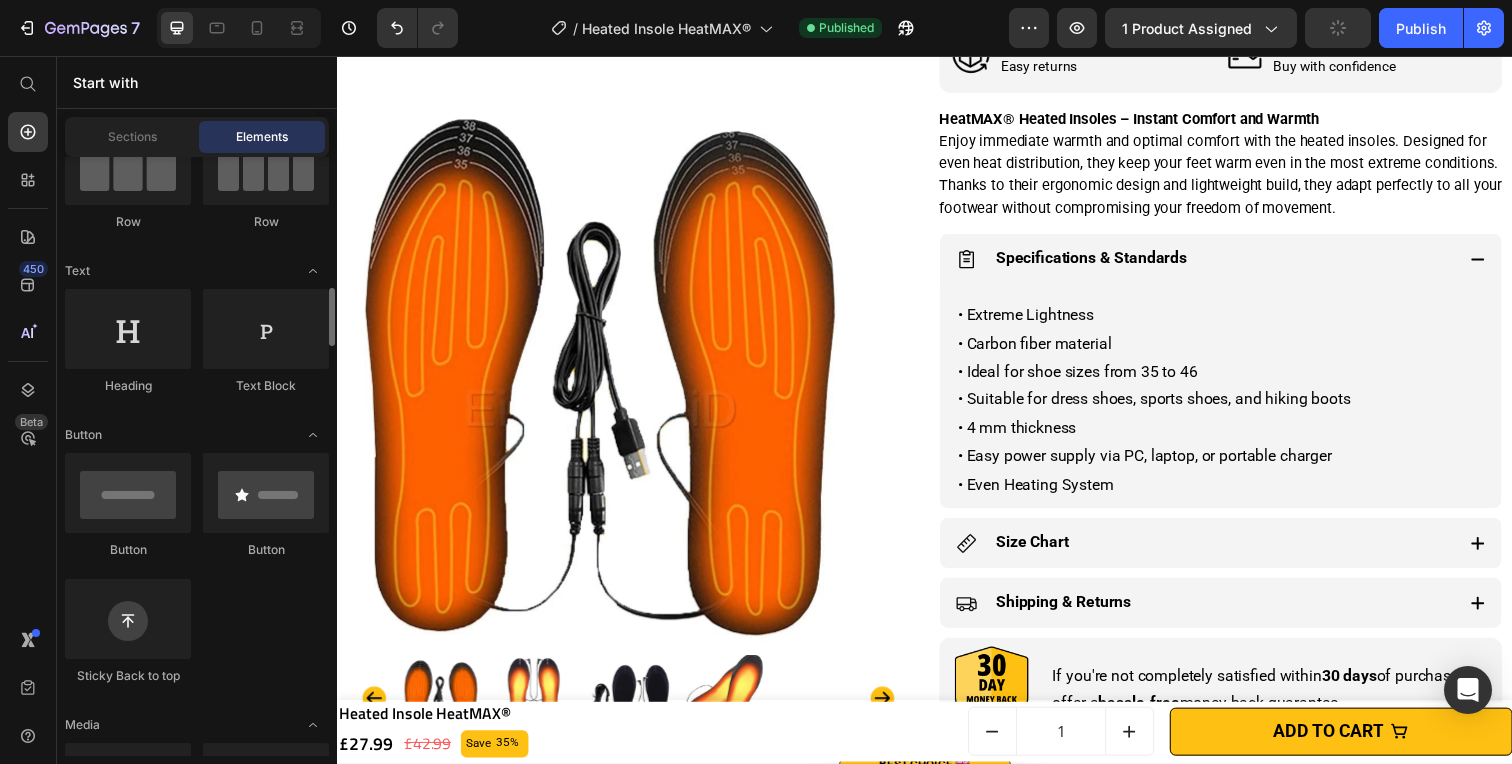scroll, scrollTop: 309, scrollLeft: 0, axis: vertical 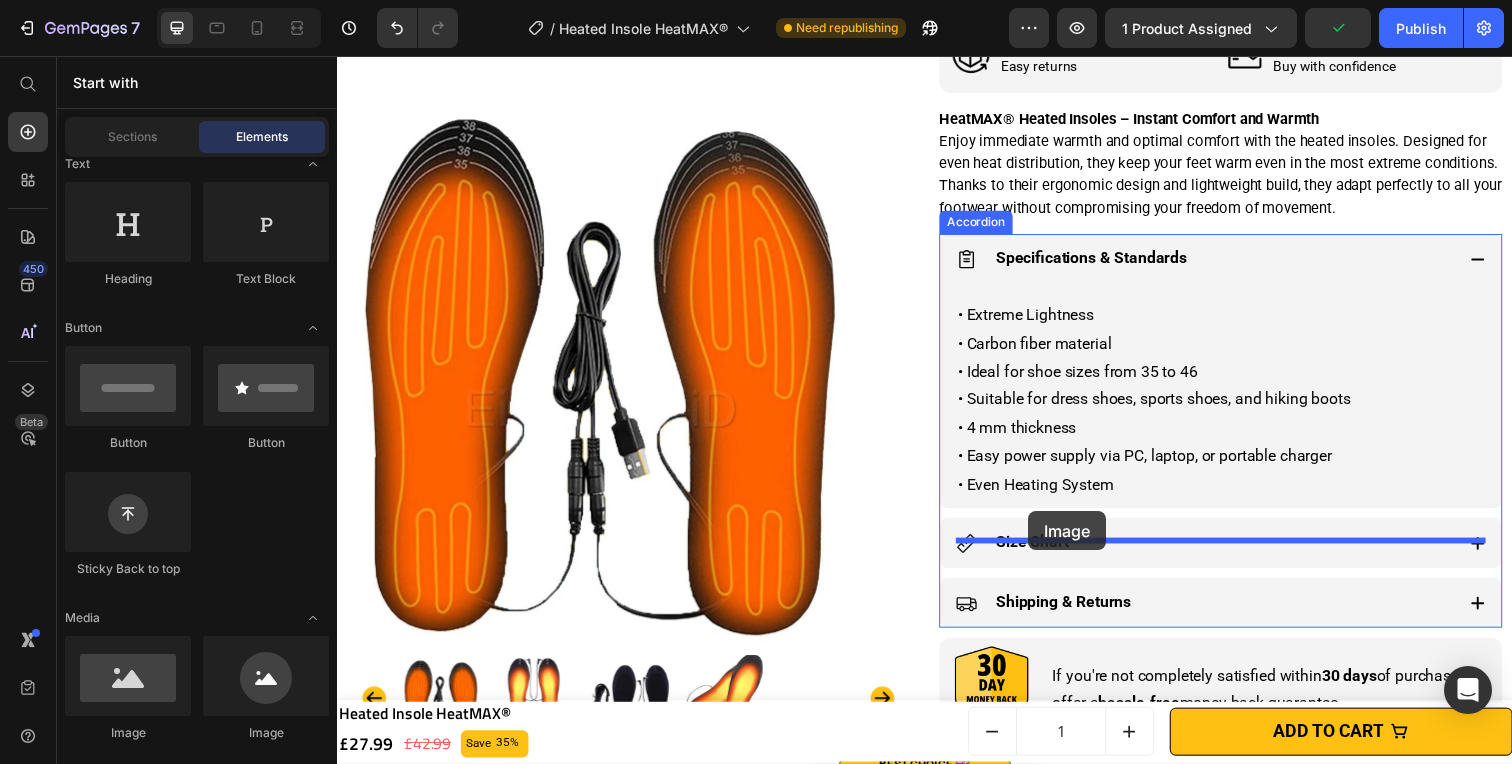 drag, startPoint x: 452, startPoint y: 749, endPoint x: 1043, endPoint y: 517, distance: 634.9055 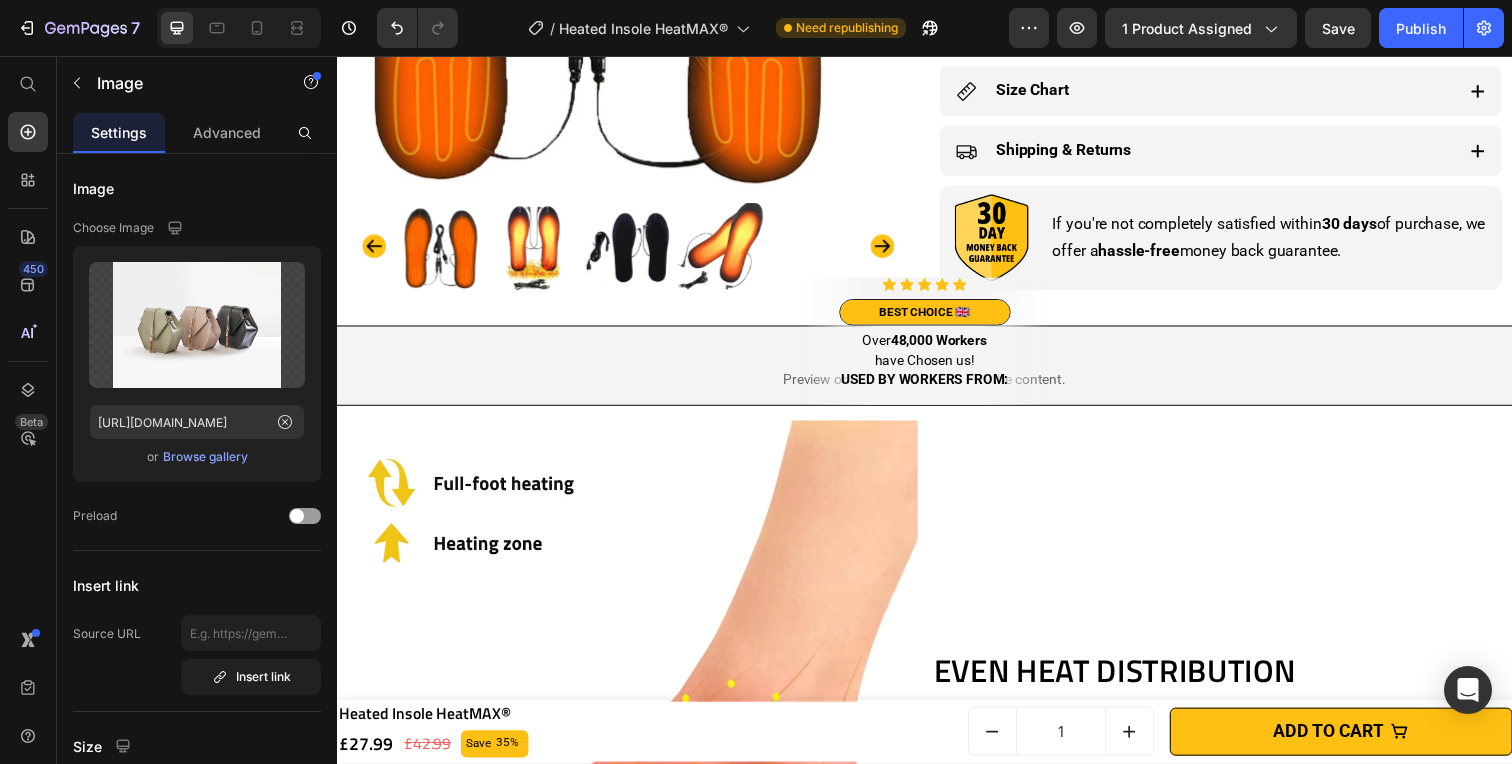 scroll, scrollTop: 1500, scrollLeft: 0, axis: vertical 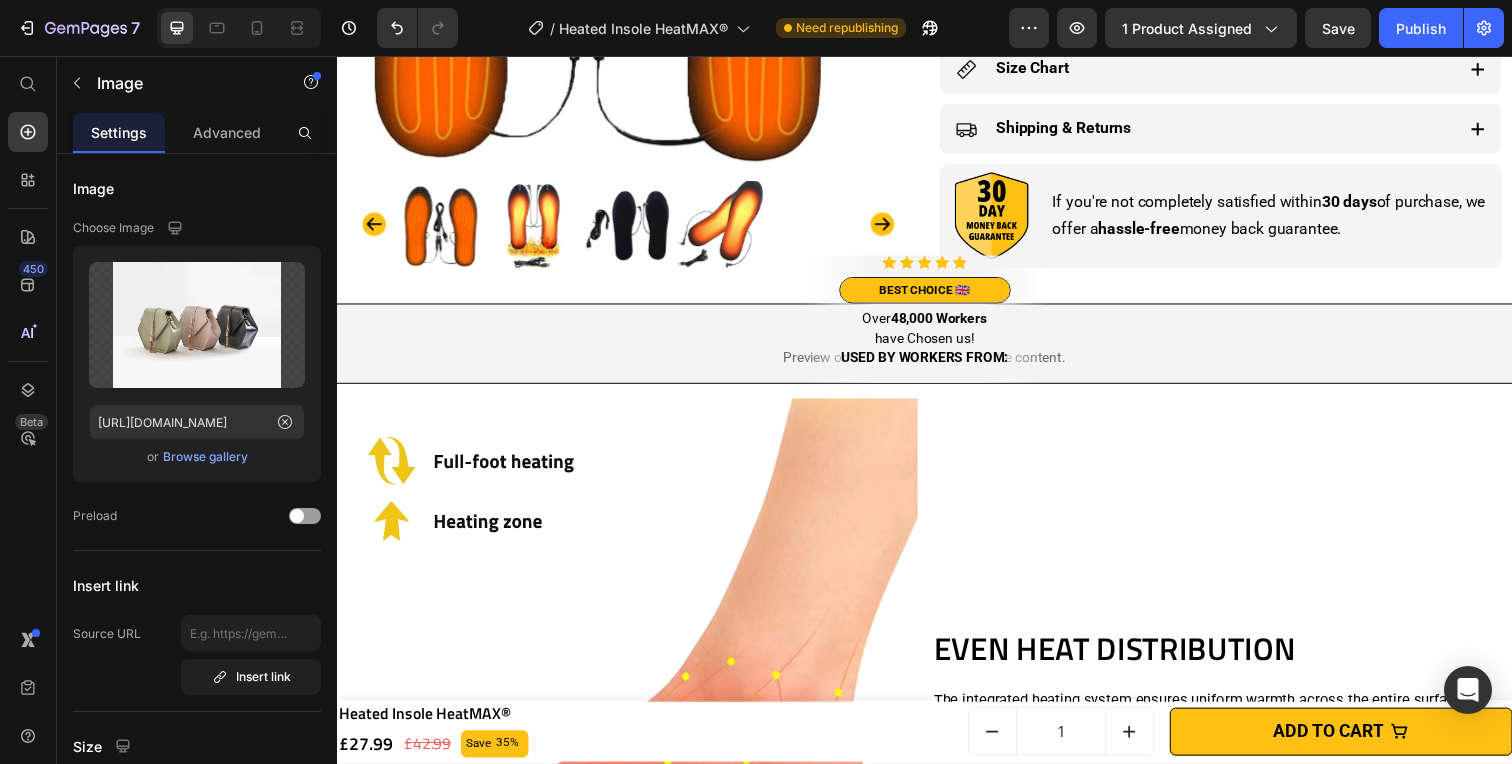 click at bounding box center [1239, 26] 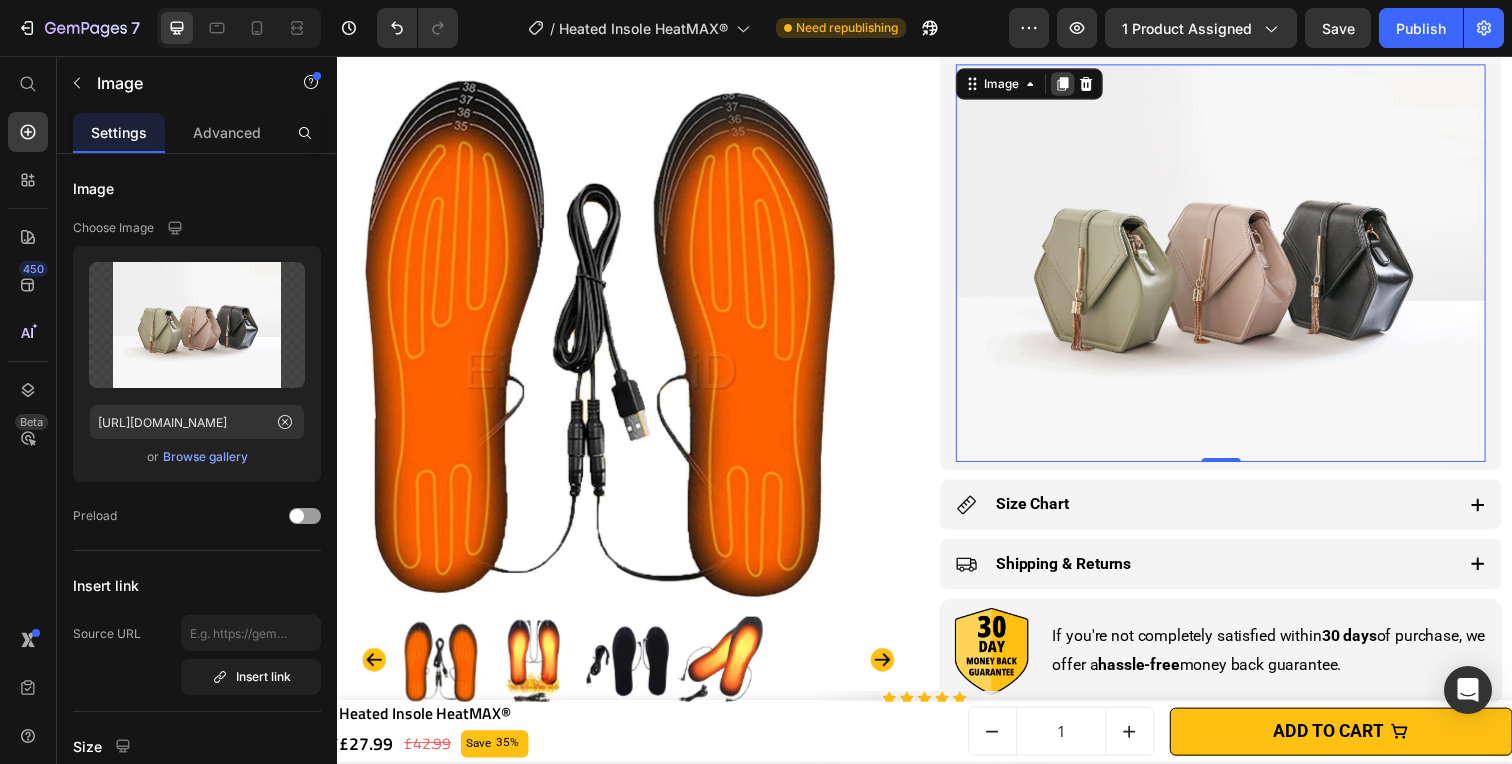 click 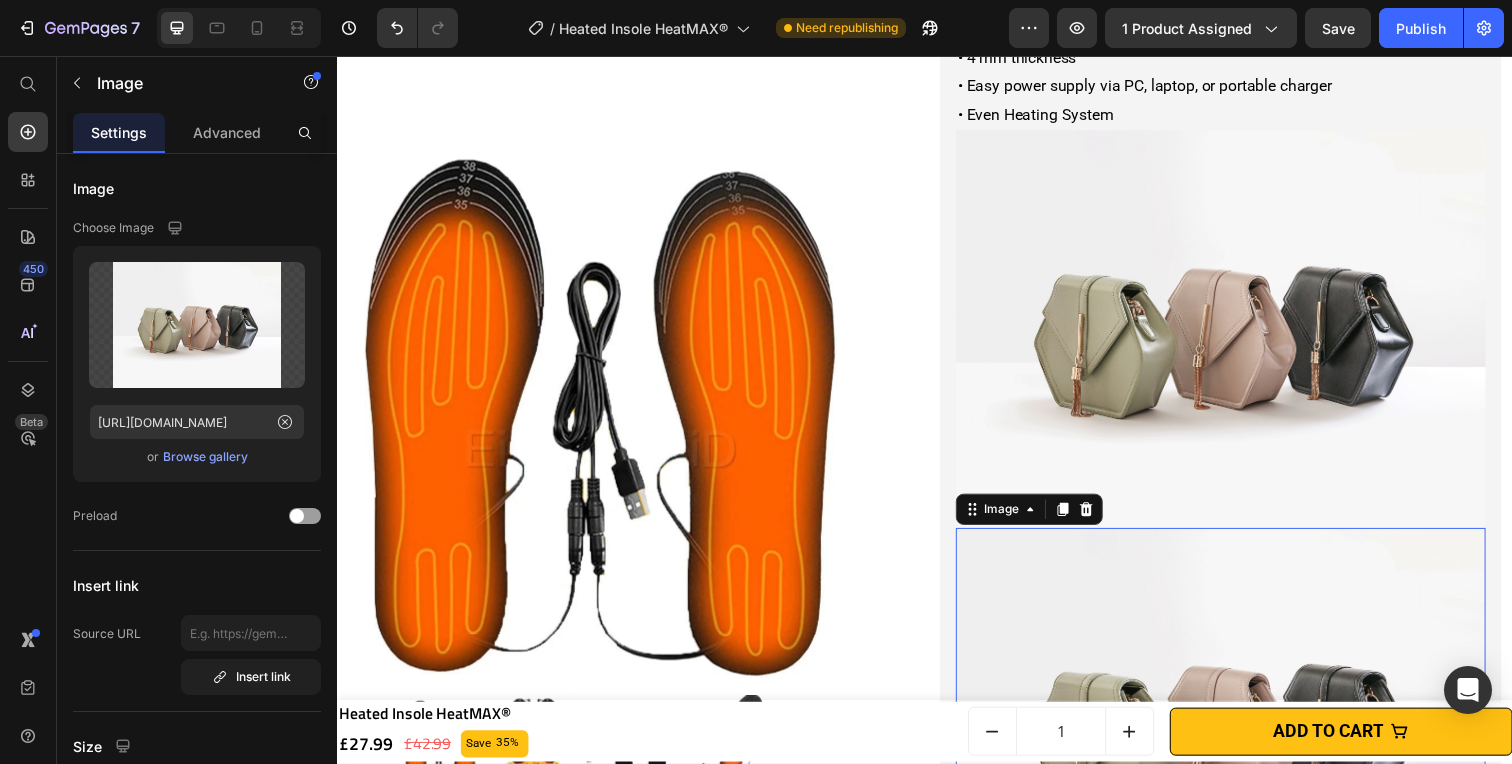 scroll, scrollTop: 1356, scrollLeft: 0, axis: vertical 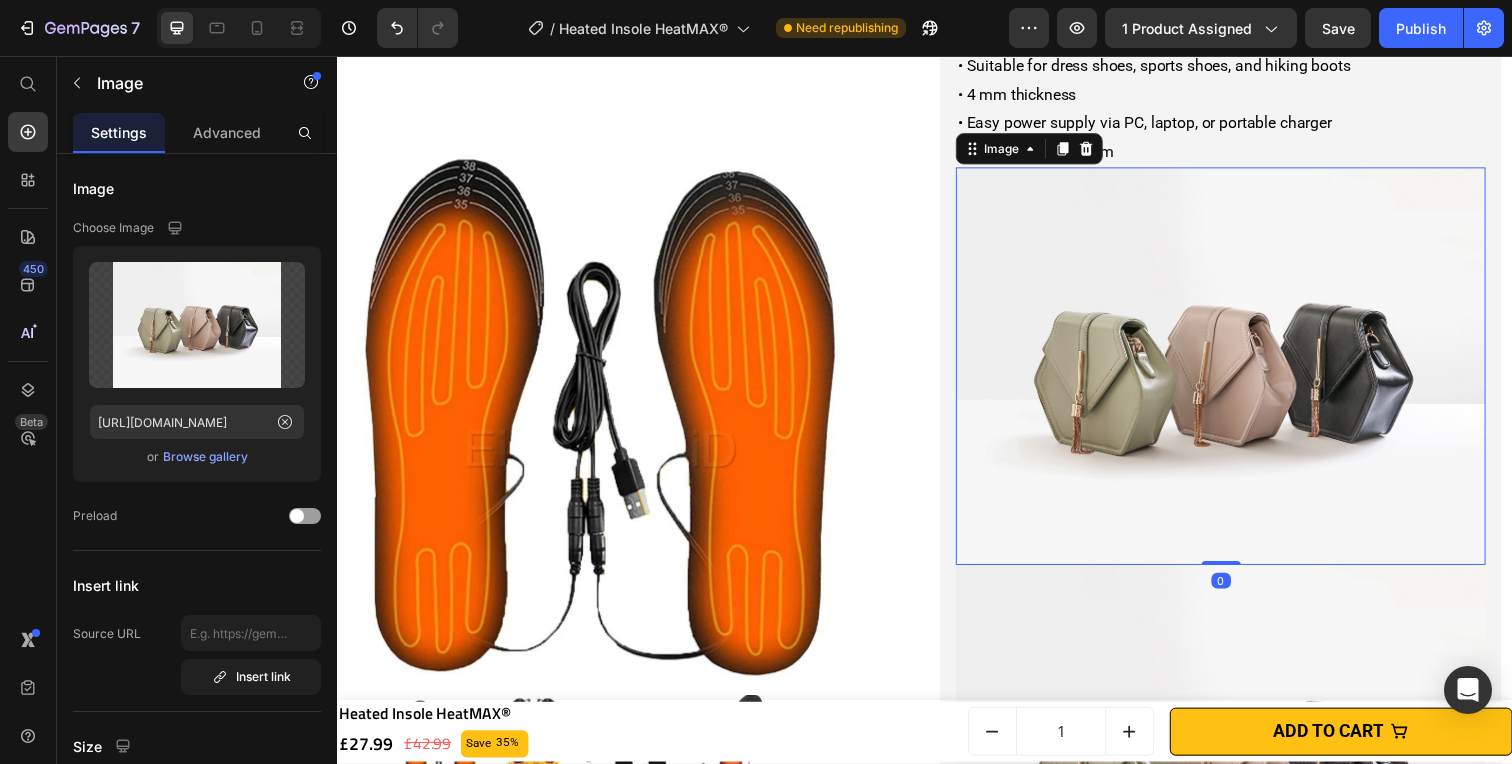 click at bounding box center [1239, 373] 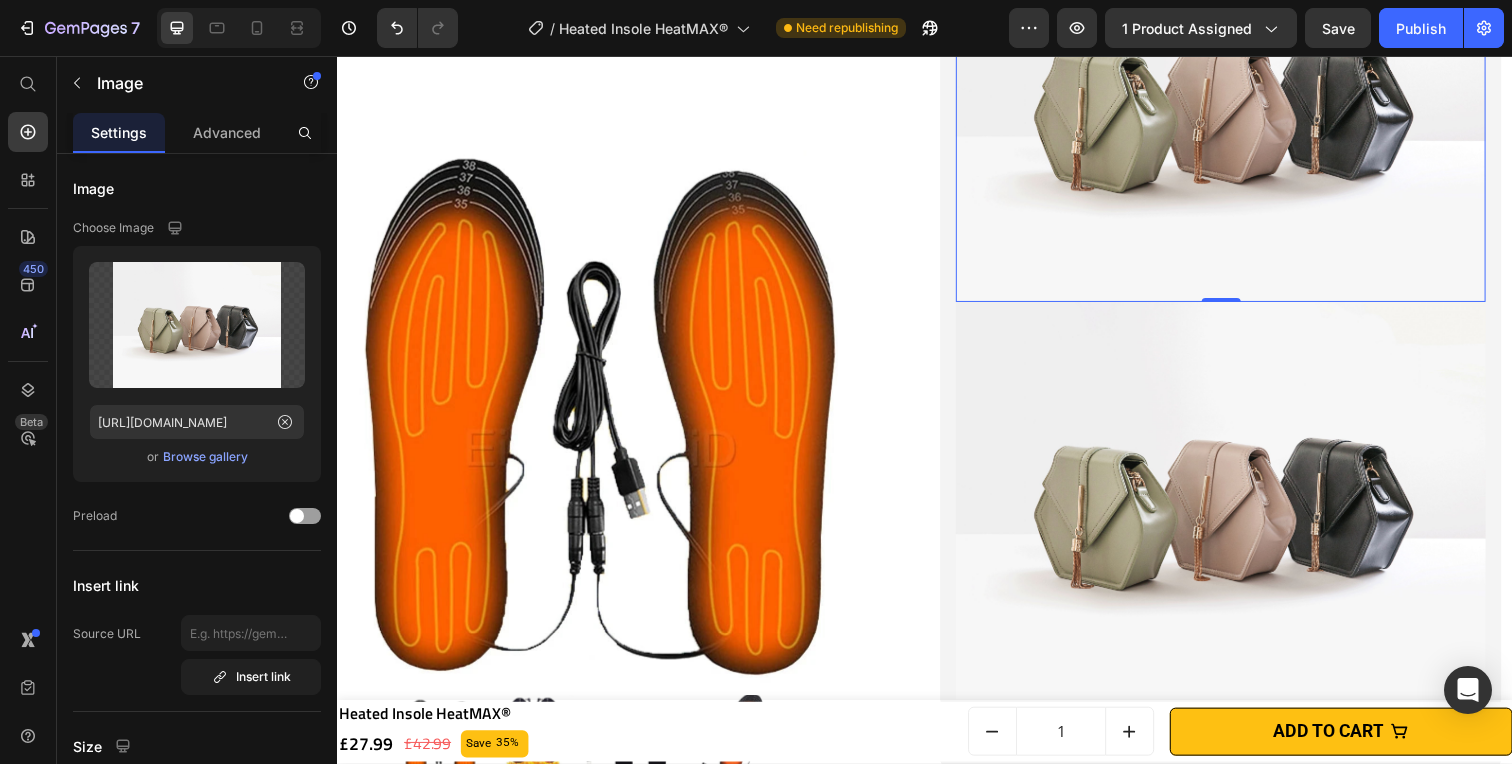 scroll, scrollTop: 1601, scrollLeft: 0, axis: vertical 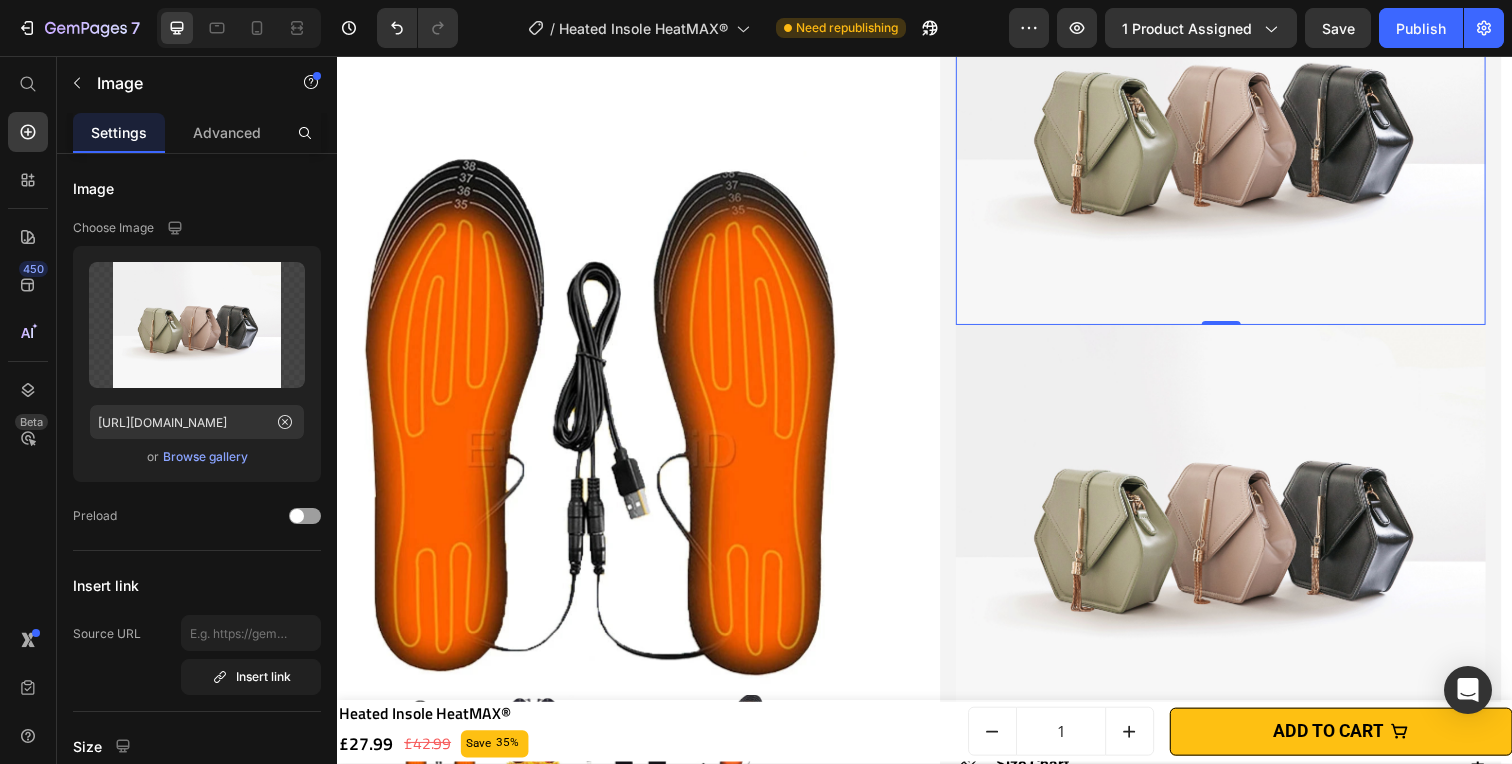 click at bounding box center [1239, 128] 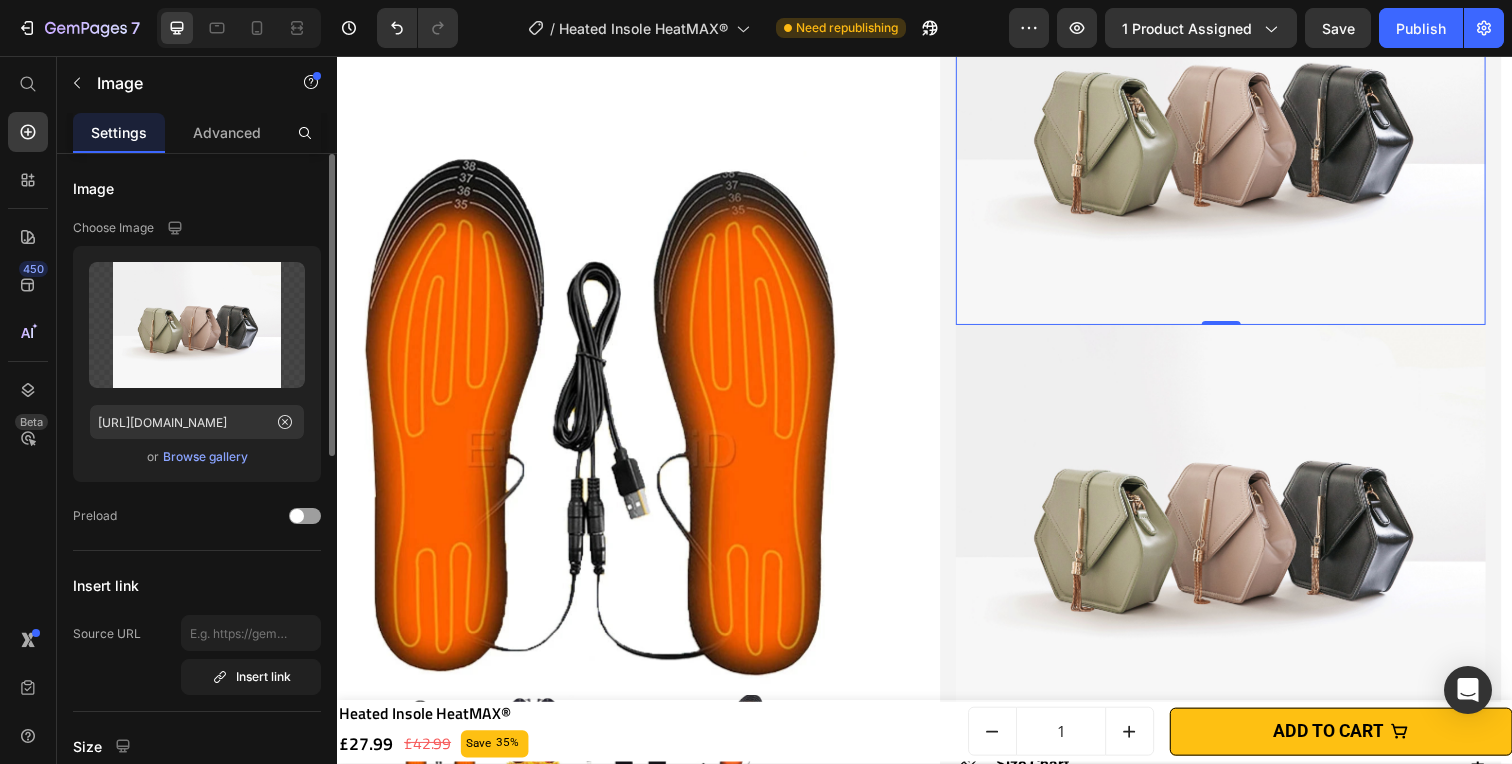 click on "Browse gallery" at bounding box center (205, 457) 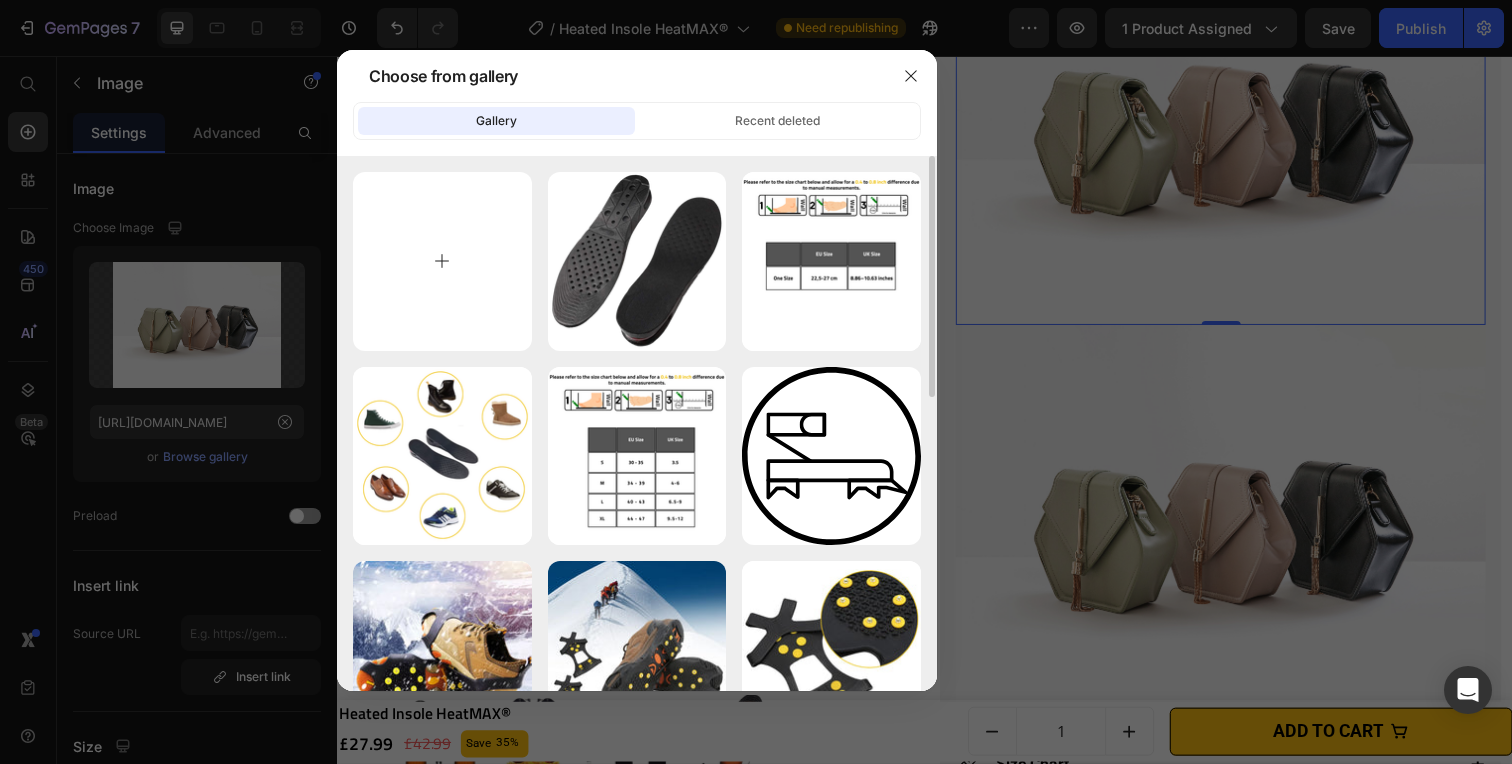 click at bounding box center [442, 261] 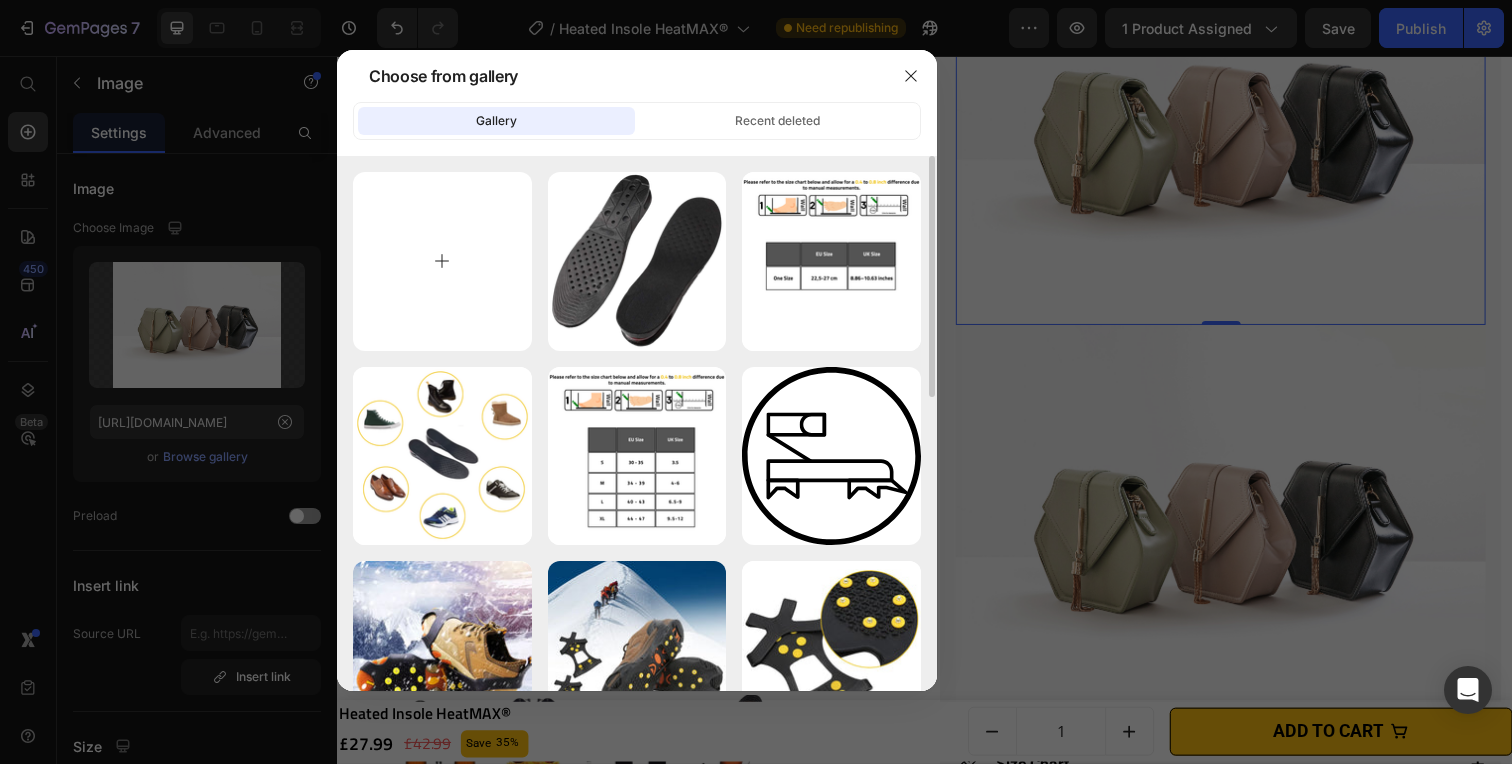 type on "C:\fakepath\Heated Insole HeatMAX®.png" 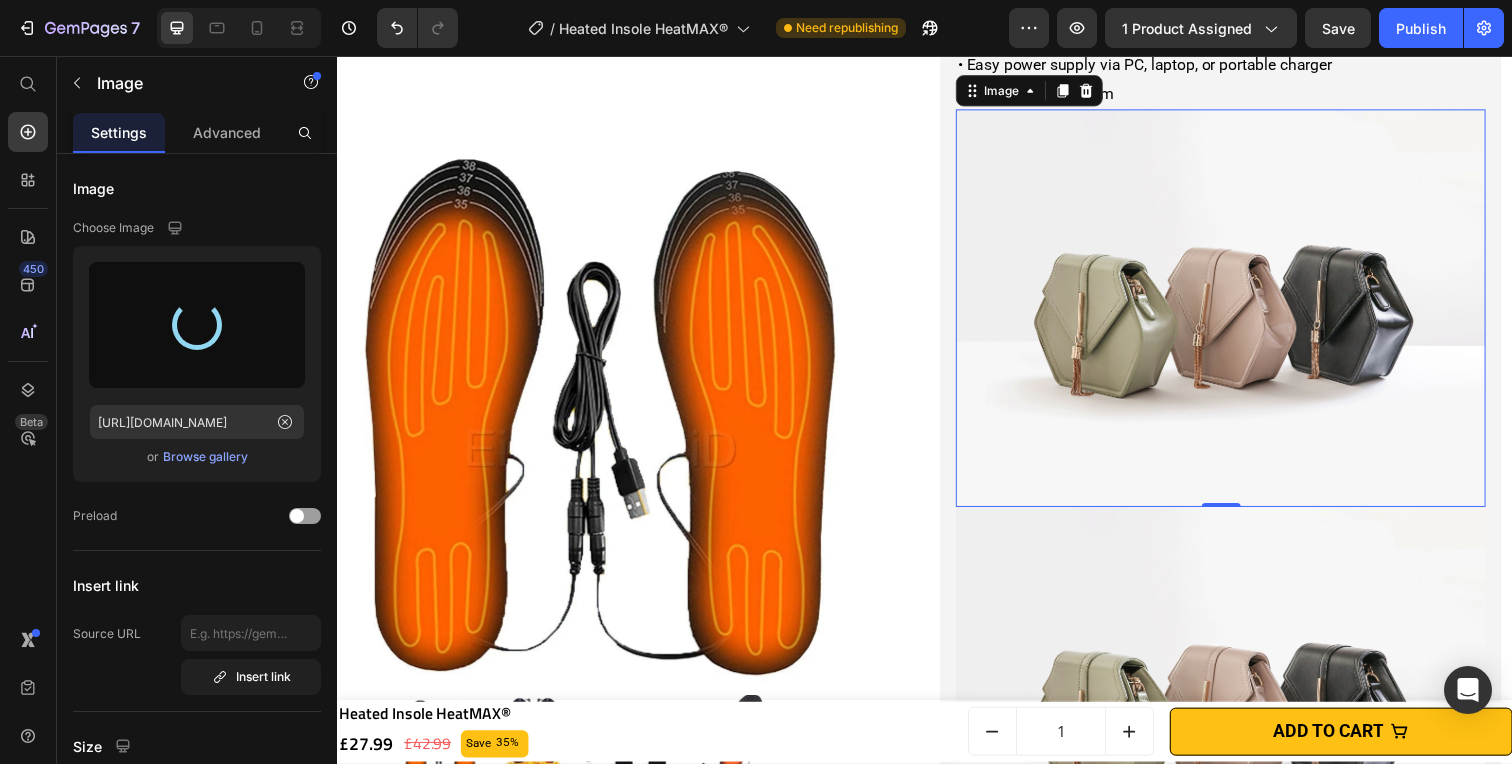 scroll, scrollTop: 1417, scrollLeft: 0, axis: vertical 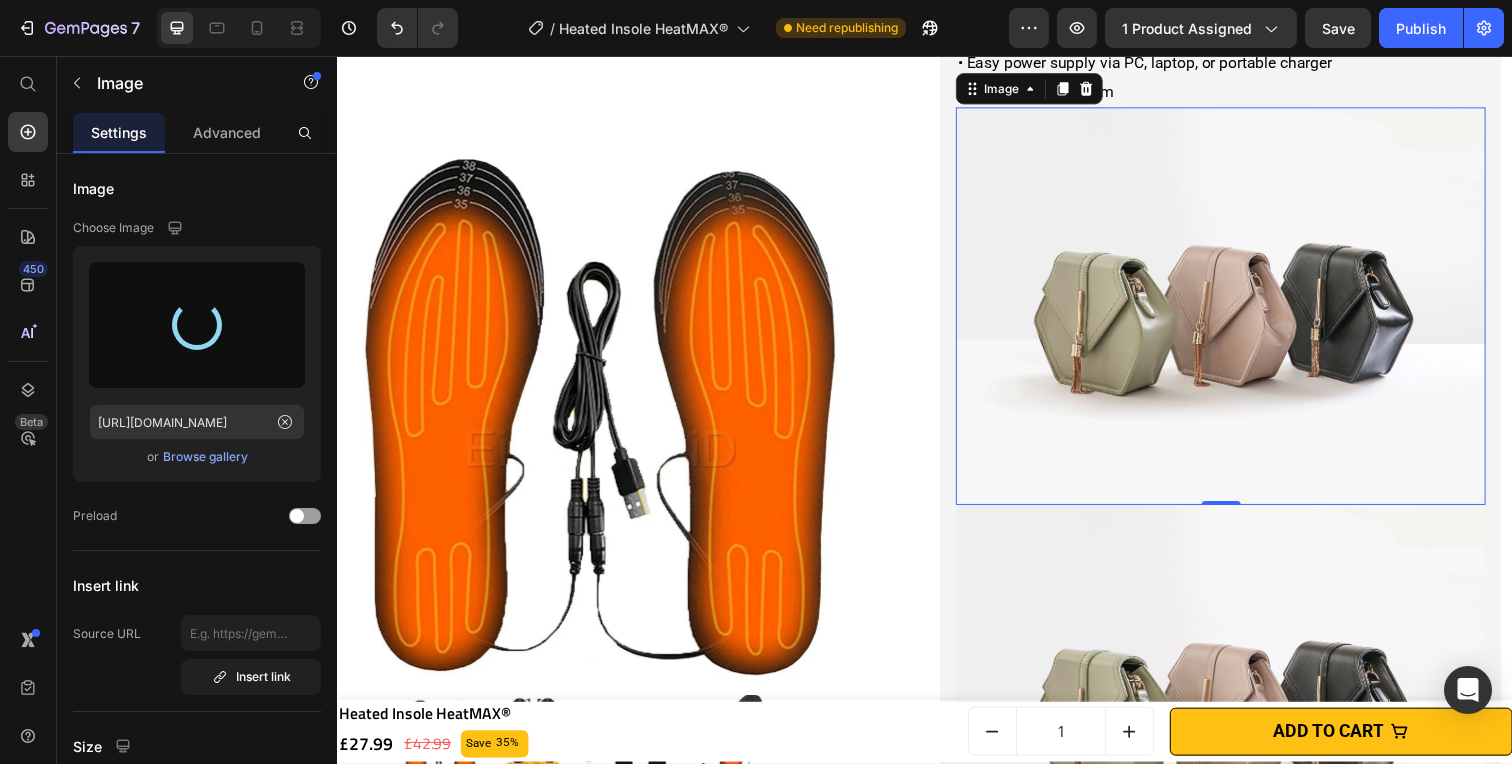 type on "[URL][DOMAIN_NAME]" 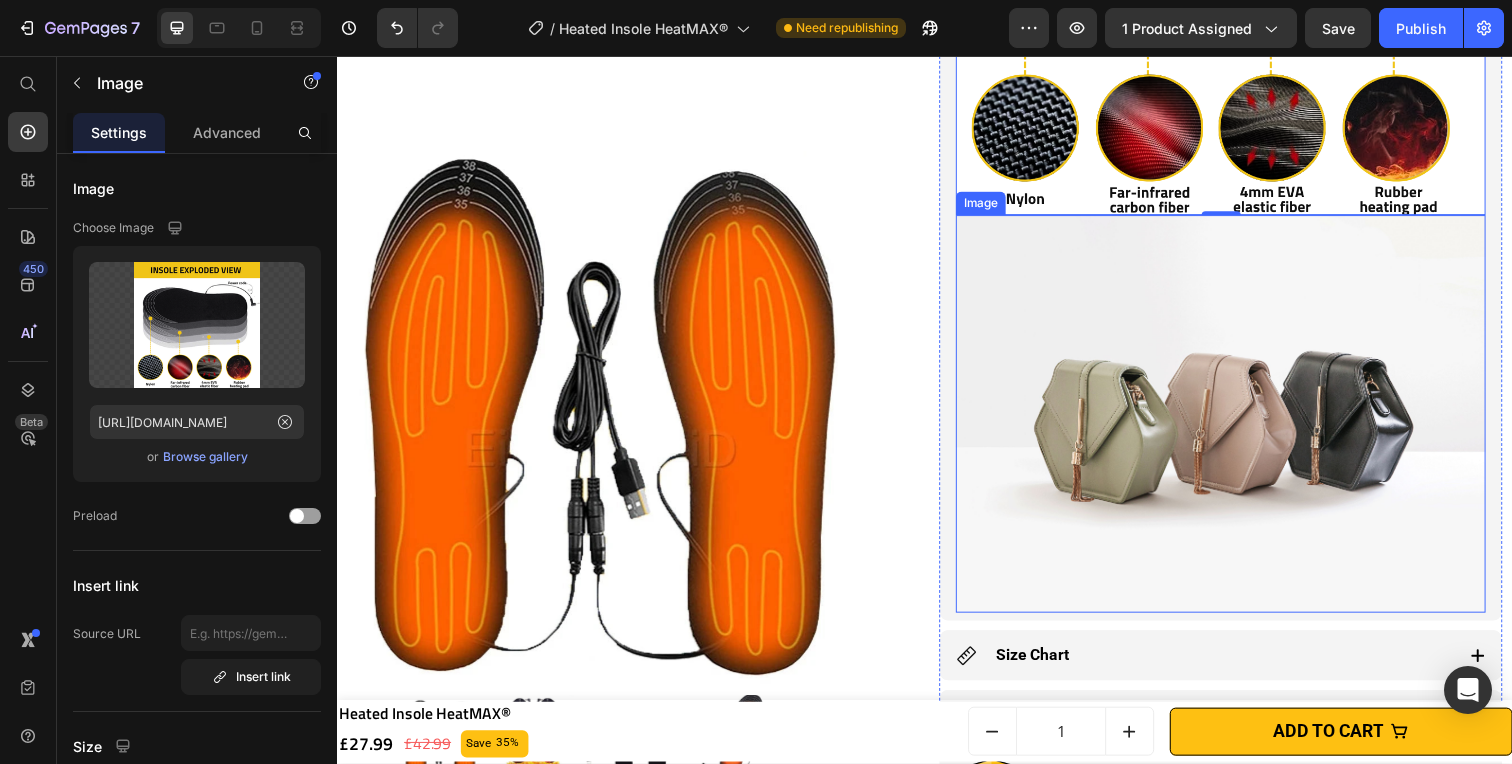 scroll, scrollTop: 1890, scrollLeft: 0, axis: vertical 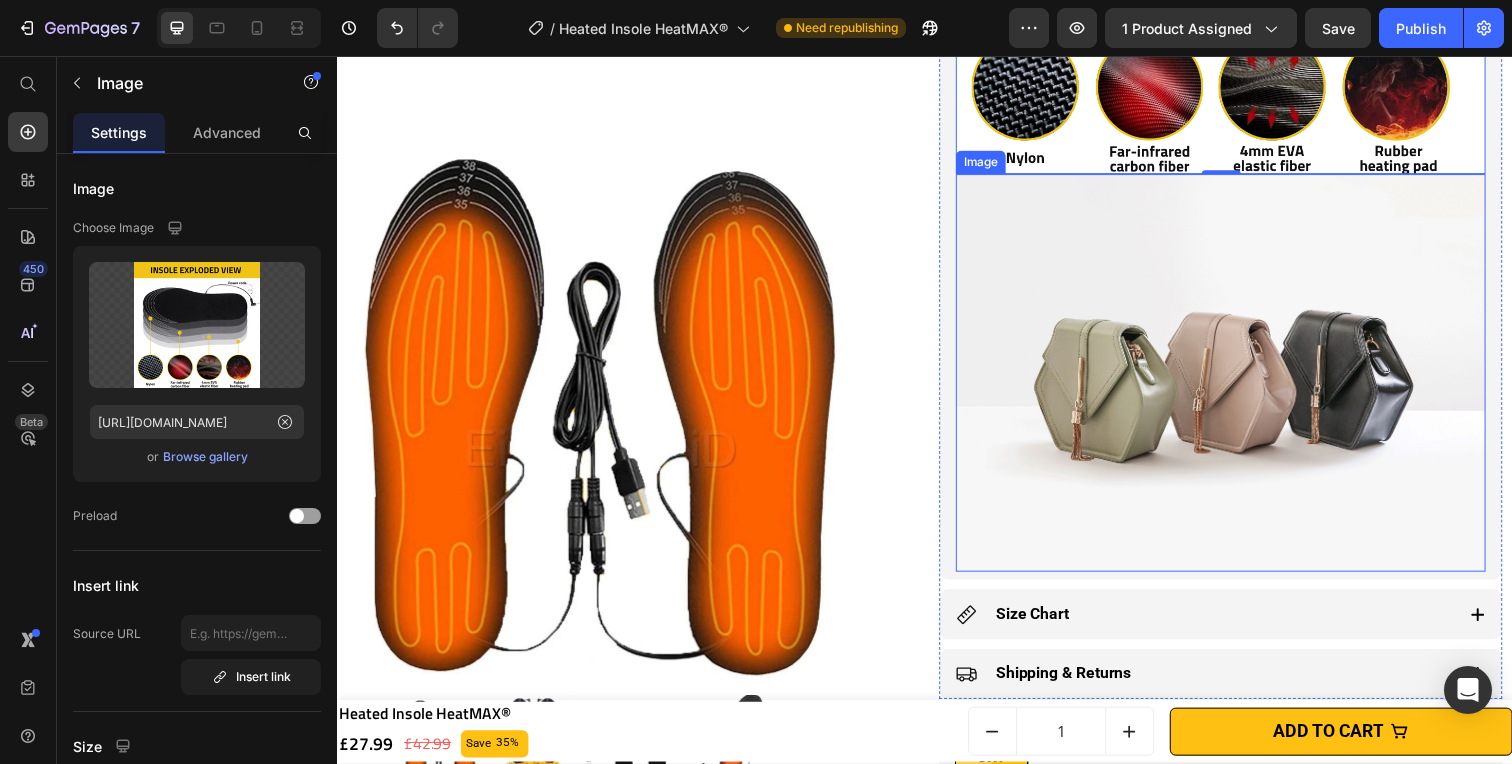 click at bounding box center [1239, 380] 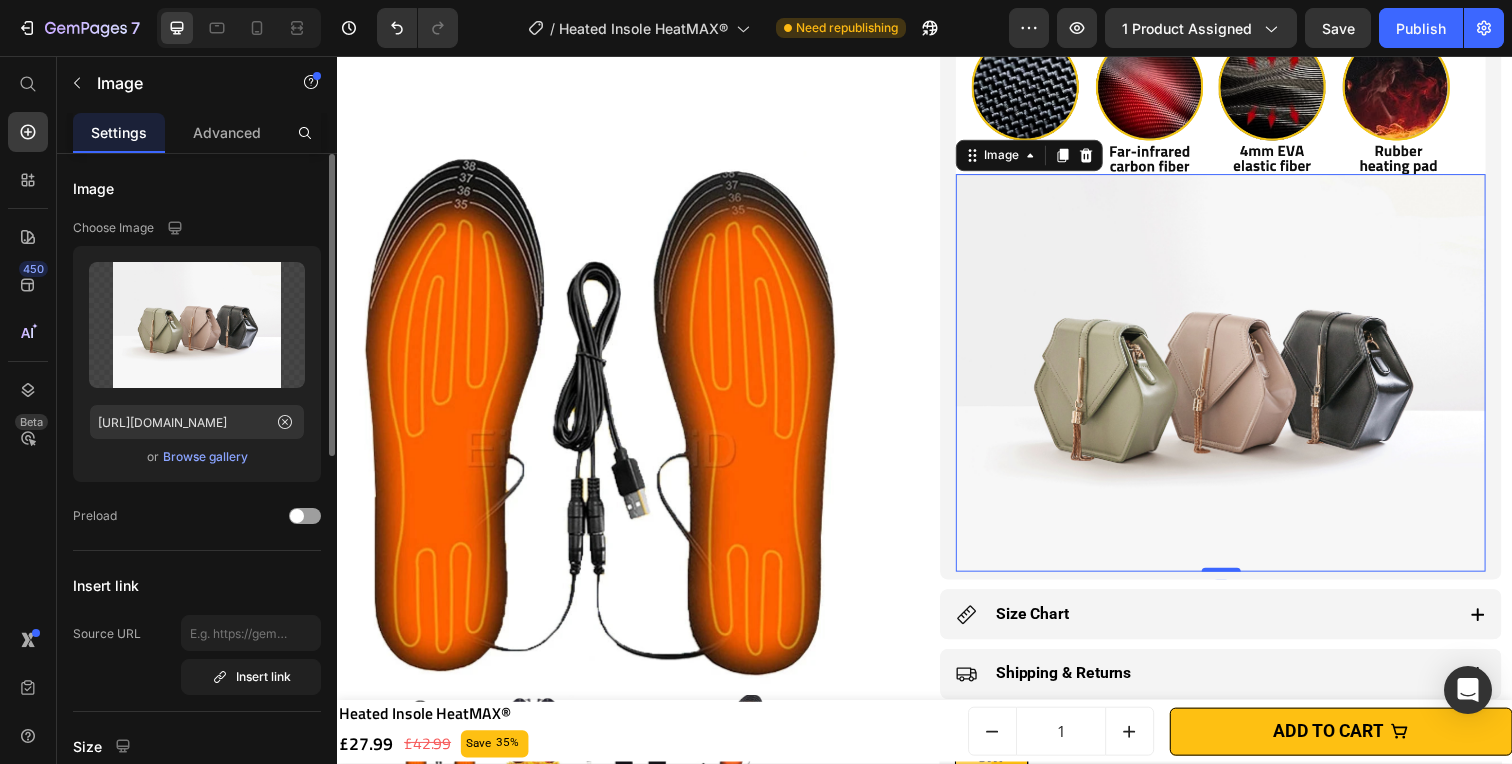 click on "Browse gallery" at bounding box center [205, 457] 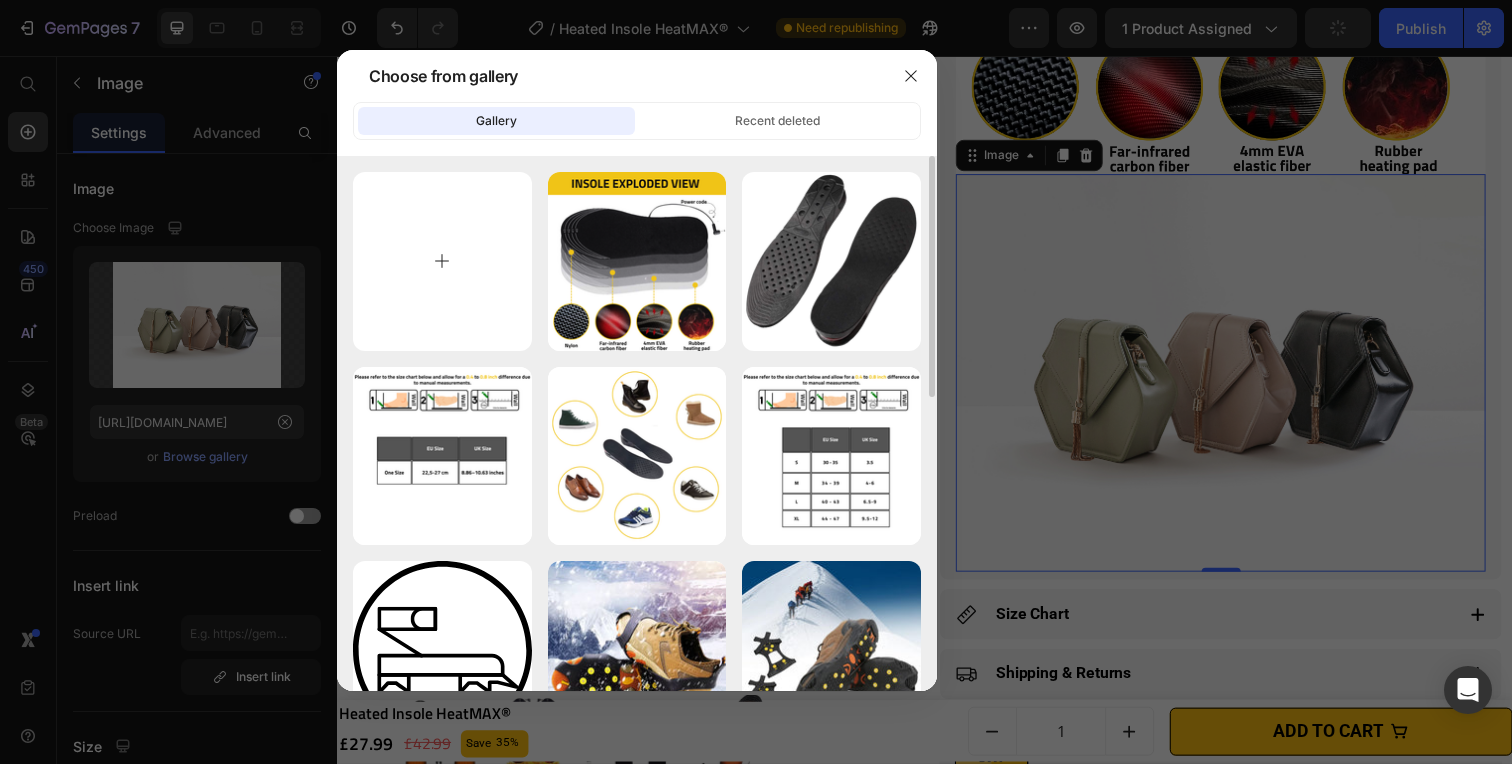 click at bounding box center (442, 261) 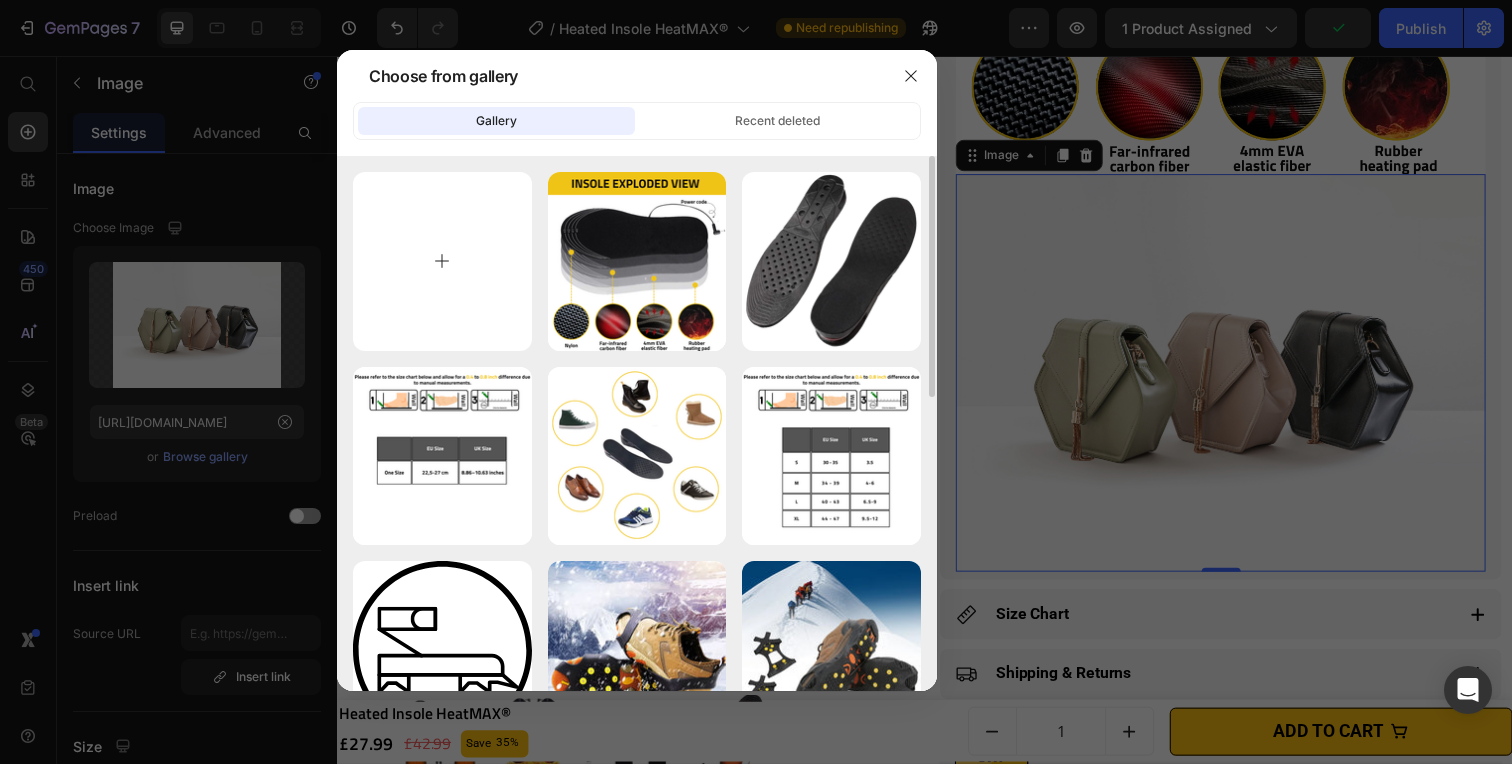 type on "C:\fakepath\Heated Insole HeatMAX® (2).png" 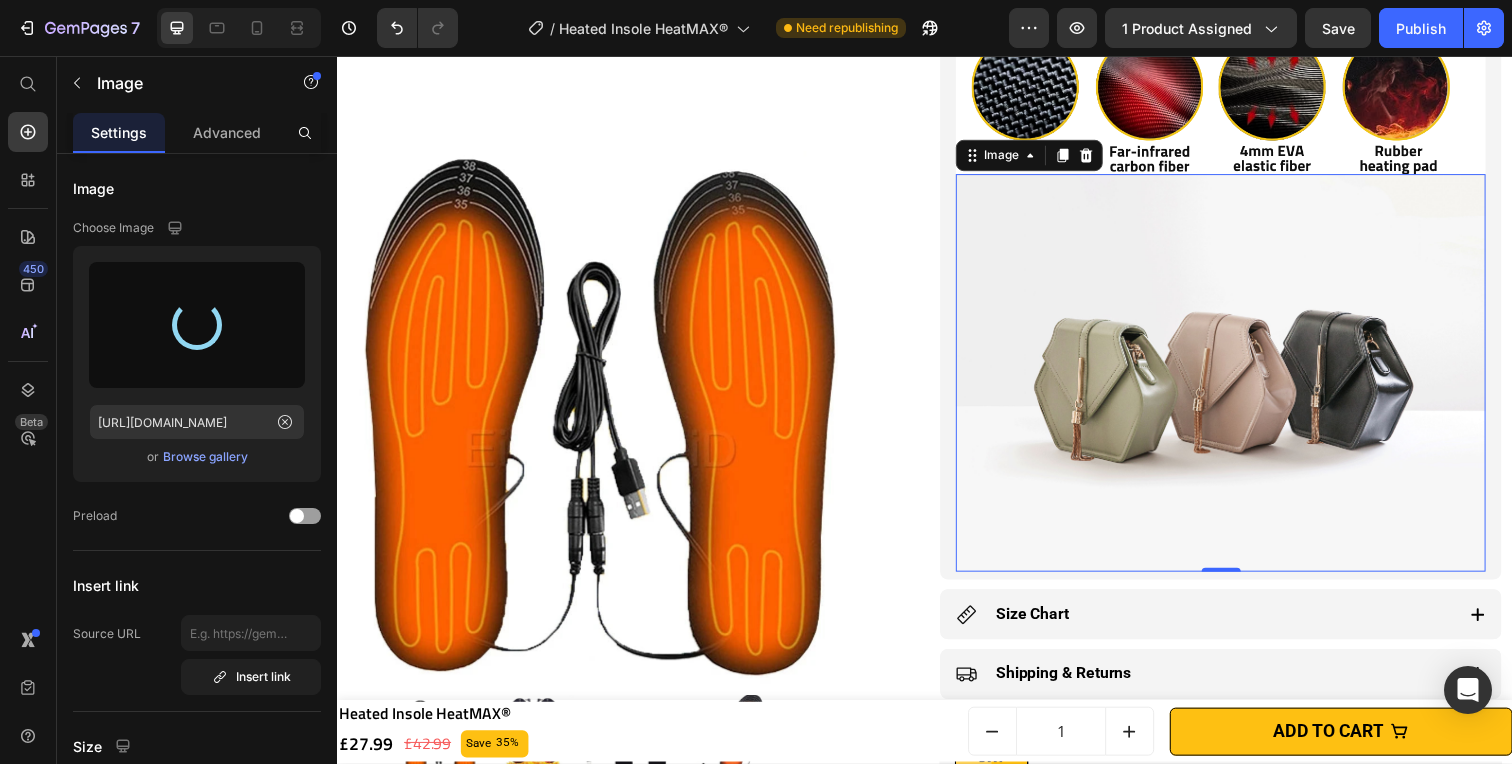 type on "[URL][DOMAIN_NAME]" 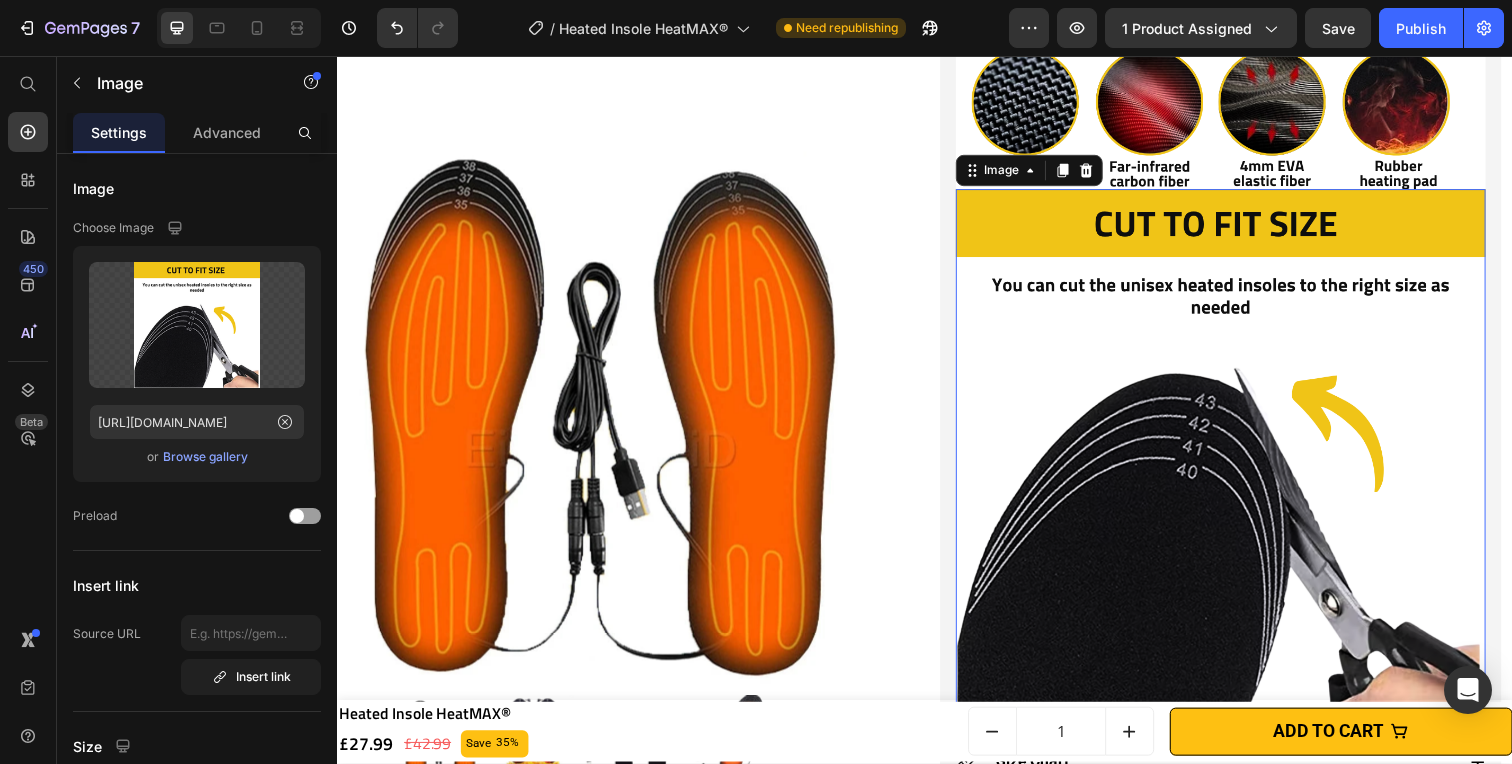 scroll, scrollTop: 1852, scrollLeft: 0, axis: vertical 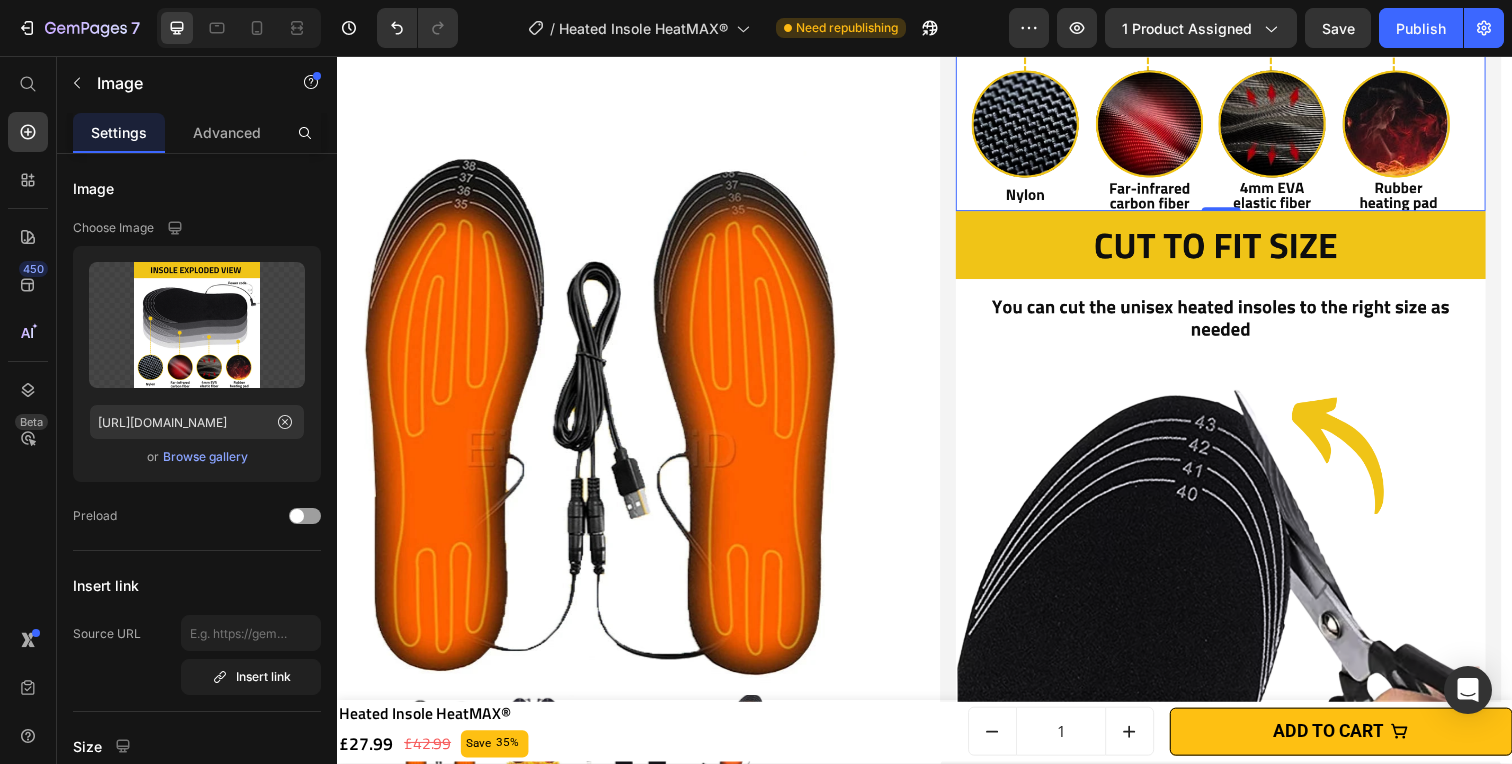 click at bounding box center [1239, -56] 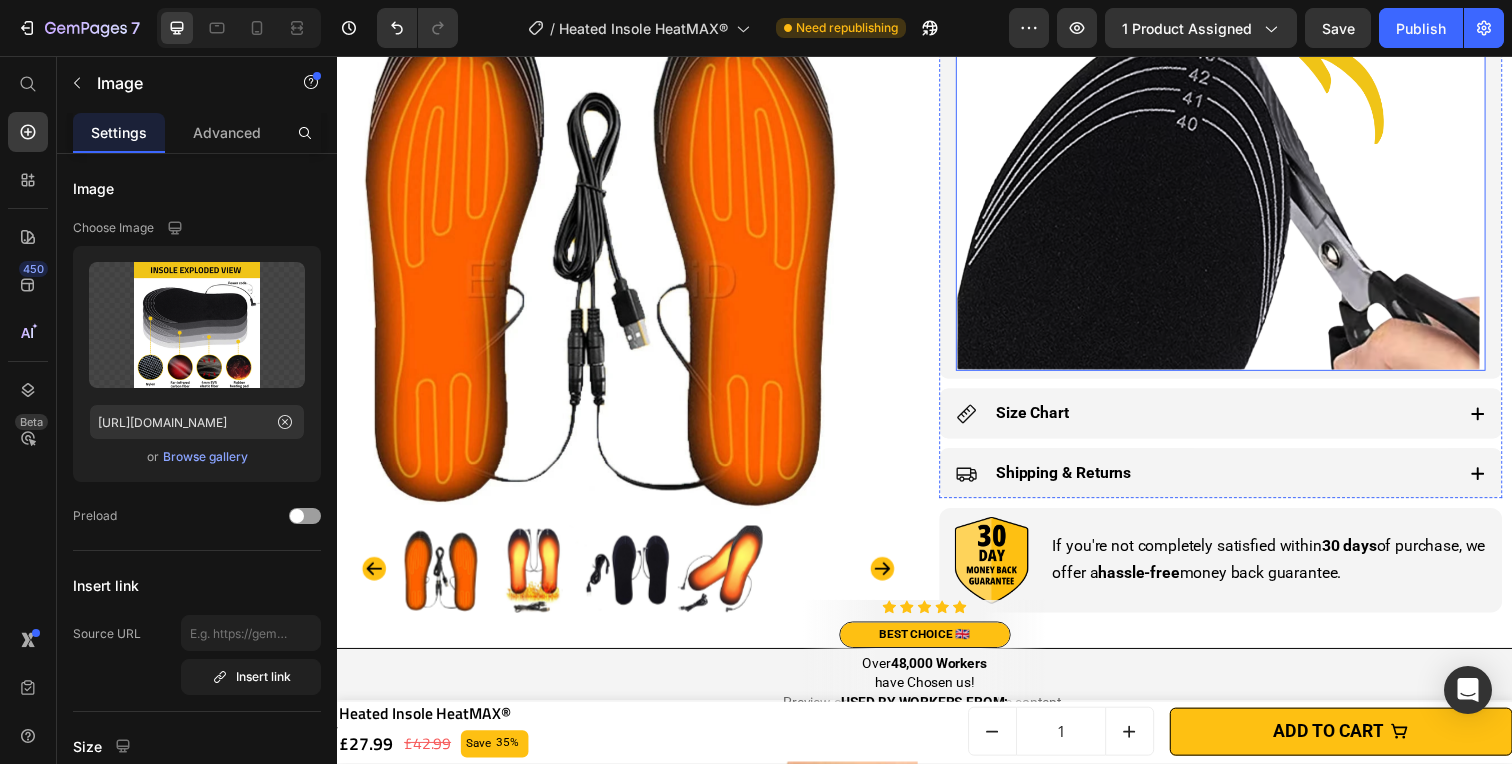 scroll, scrollTop: 2215, scrollLeft: 0, axis: vertical 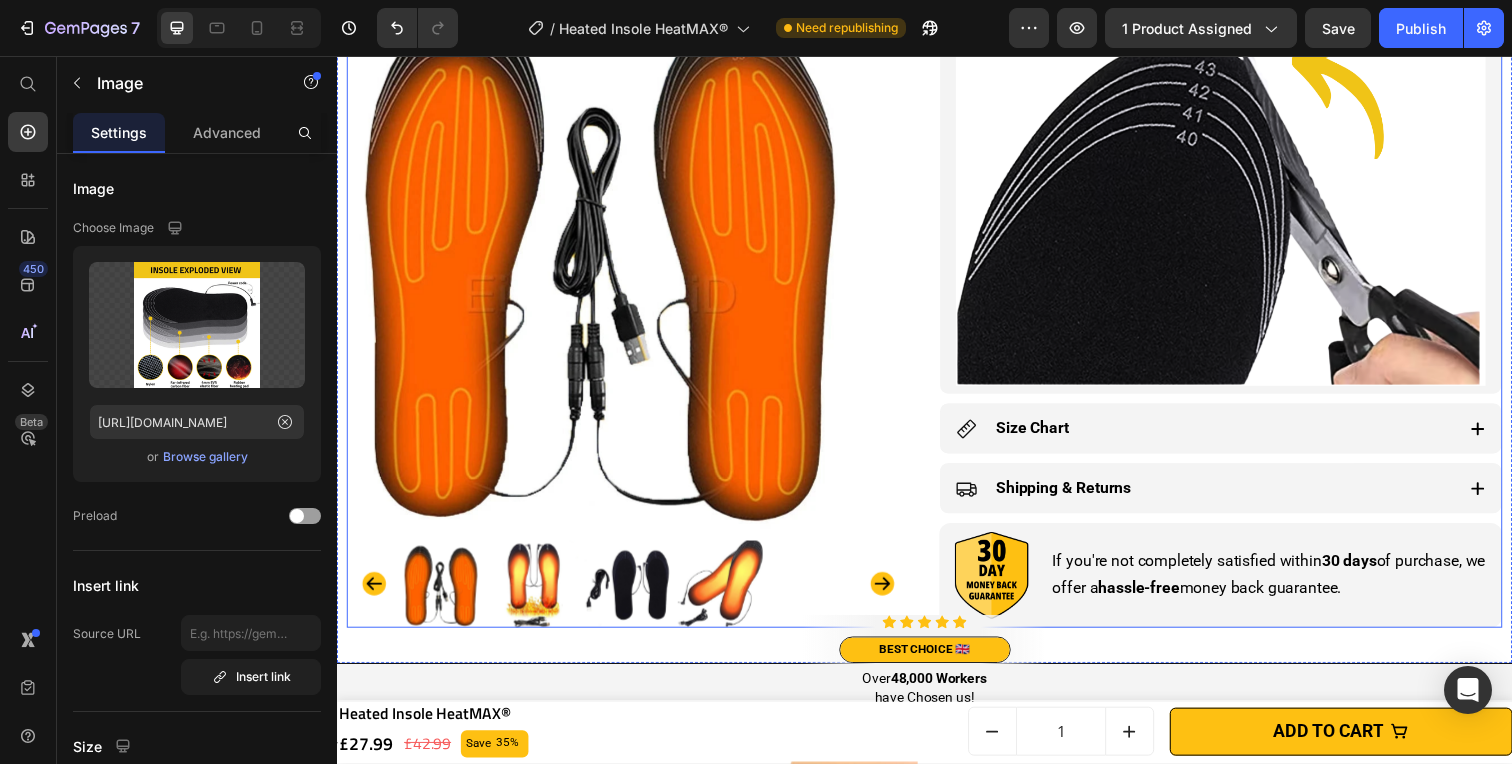 click on "Product Images BEST SELLER 🇬🇧 Text block Row Heated Insole HeatMAX® Product Title
Loox -  Rating Widget
Preview or Publish the page to see the content. Loox -  Rating Widget £27.99 Price £42.99 Price Save 35% Discount Tag Row
Icon In stock, shipment in 48H Text block Advanced list Instant warmth for absolute comfort Heading Even heat distribution  for optimal winter comfort Customizable trim  to fit all shoe sizes Easy connection  for fast and safe heat-up Perfectly conforms  to the shape of the foot for a natural feel Item list Icon Icon Icon Icon Icon Icon List Hoz "Excellent warmth and comfort! These insoles are perfect for winter. I can't go without them anymore." Text block  [PERSON_NAME] Text block
Verified Buyer Item list Row Row Shoe Size: Size M (35-40) Size M (35-40) Size M (35-40) Size M (35-40) Size L (41-46) Size L (41-46) Size L (41-46) Product Variants & Swatches
UPSELL
UPSELL
Item list" at bounding box center (937, -723) 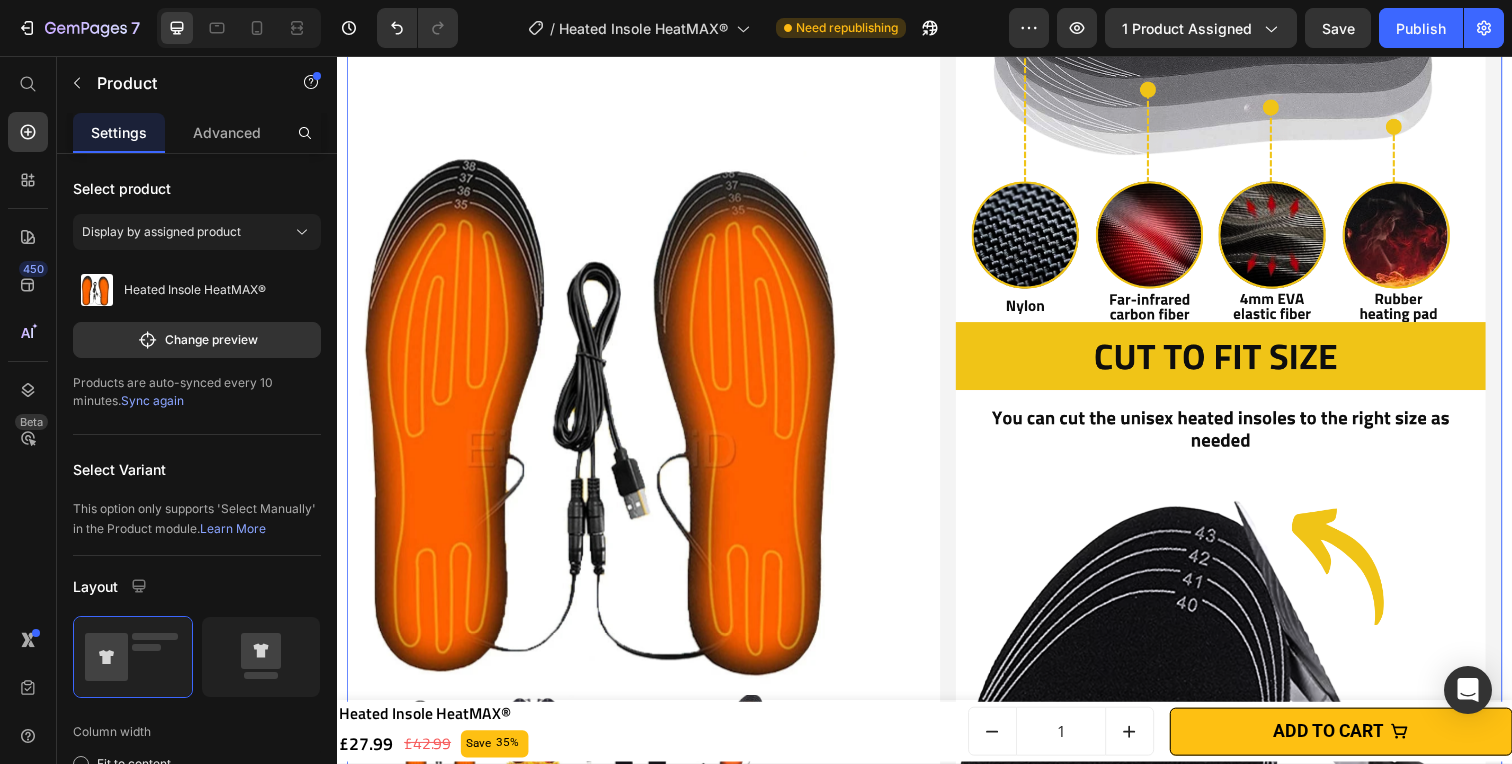 scroll, scrollTop: 1722, scrollLeft: 0, axis: vertical 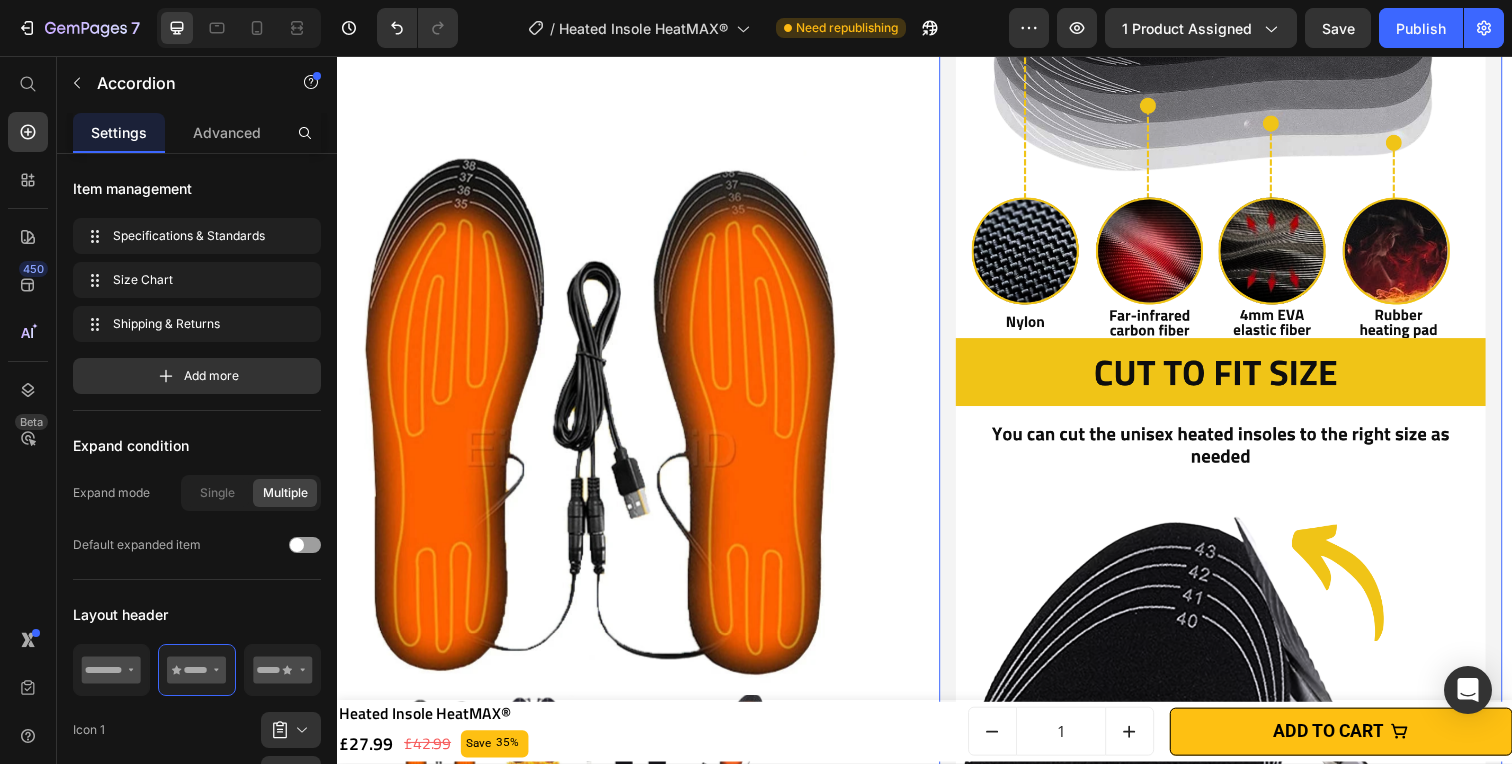 click on "• Extreme Lightness • Carbon fiber material • Ideal for shoe sizes from 35 to 46 • Suitable for dress shoes, sports shoes, and hiking boots • 4 mm thickness • Easy power supply via PC, laptop, or portable charger • Even Heating System Text block Image Image" at bounding box center [1239, 239] 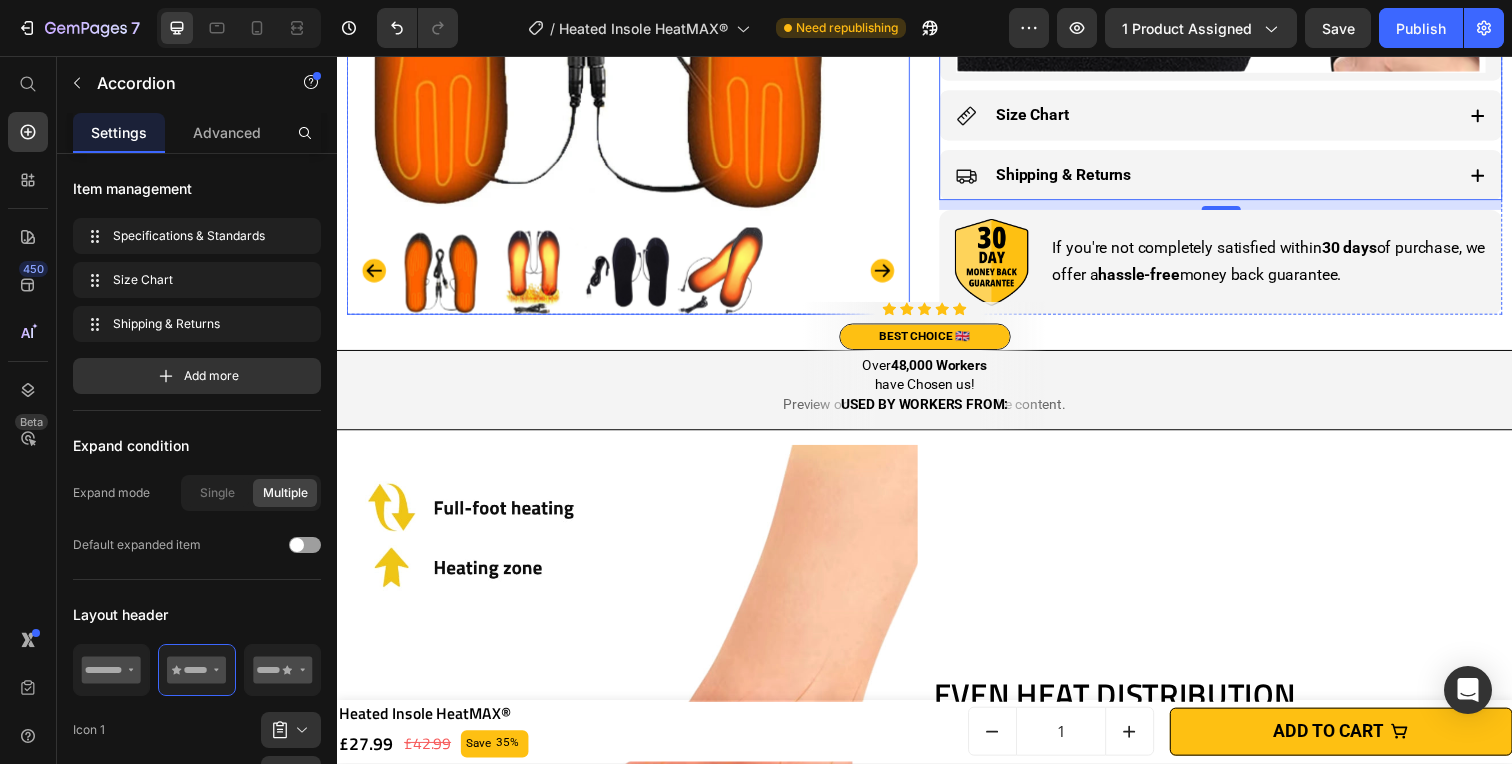 scroll, scrollTop: 2578, scrollLeft: 0, axis: vertical 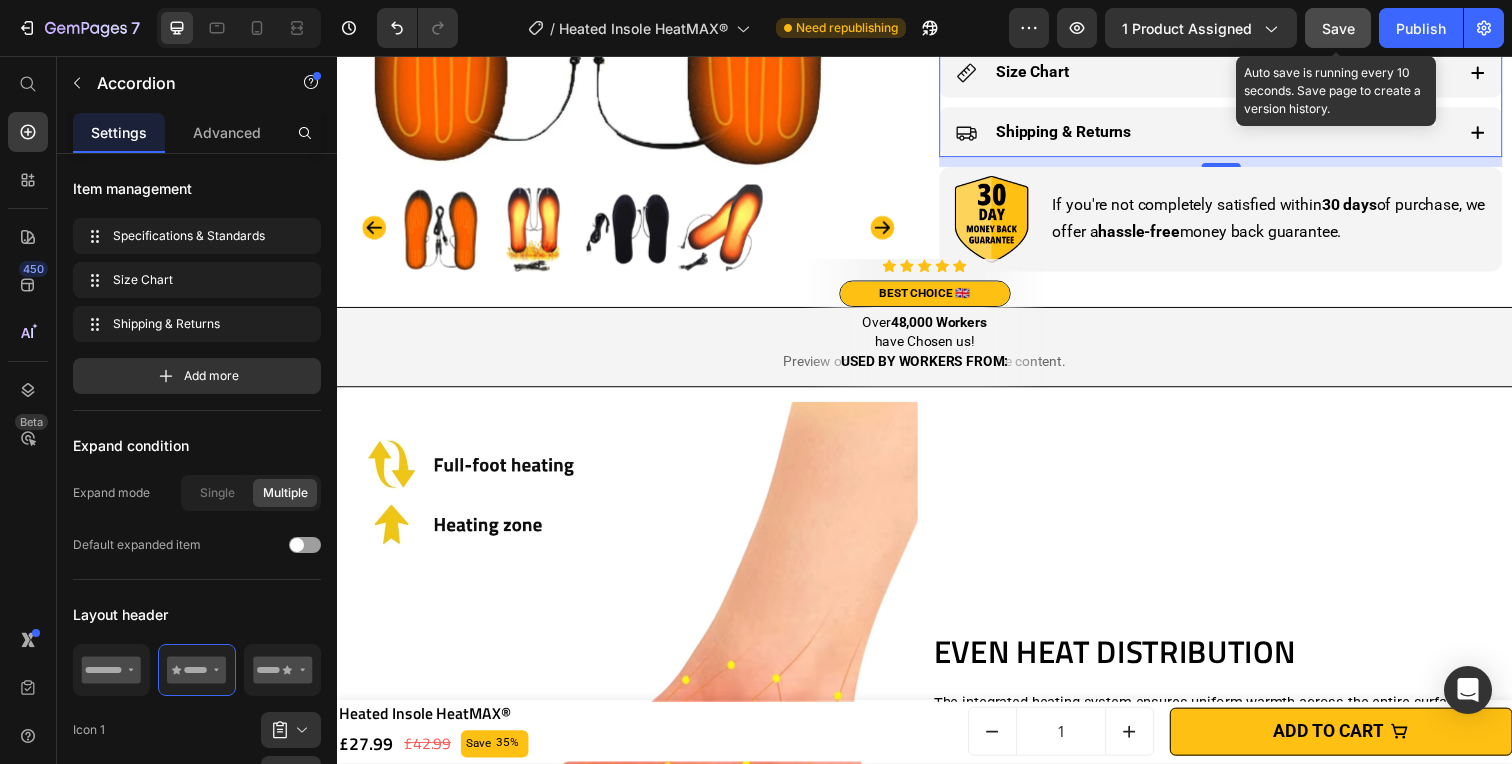 click on "Save" 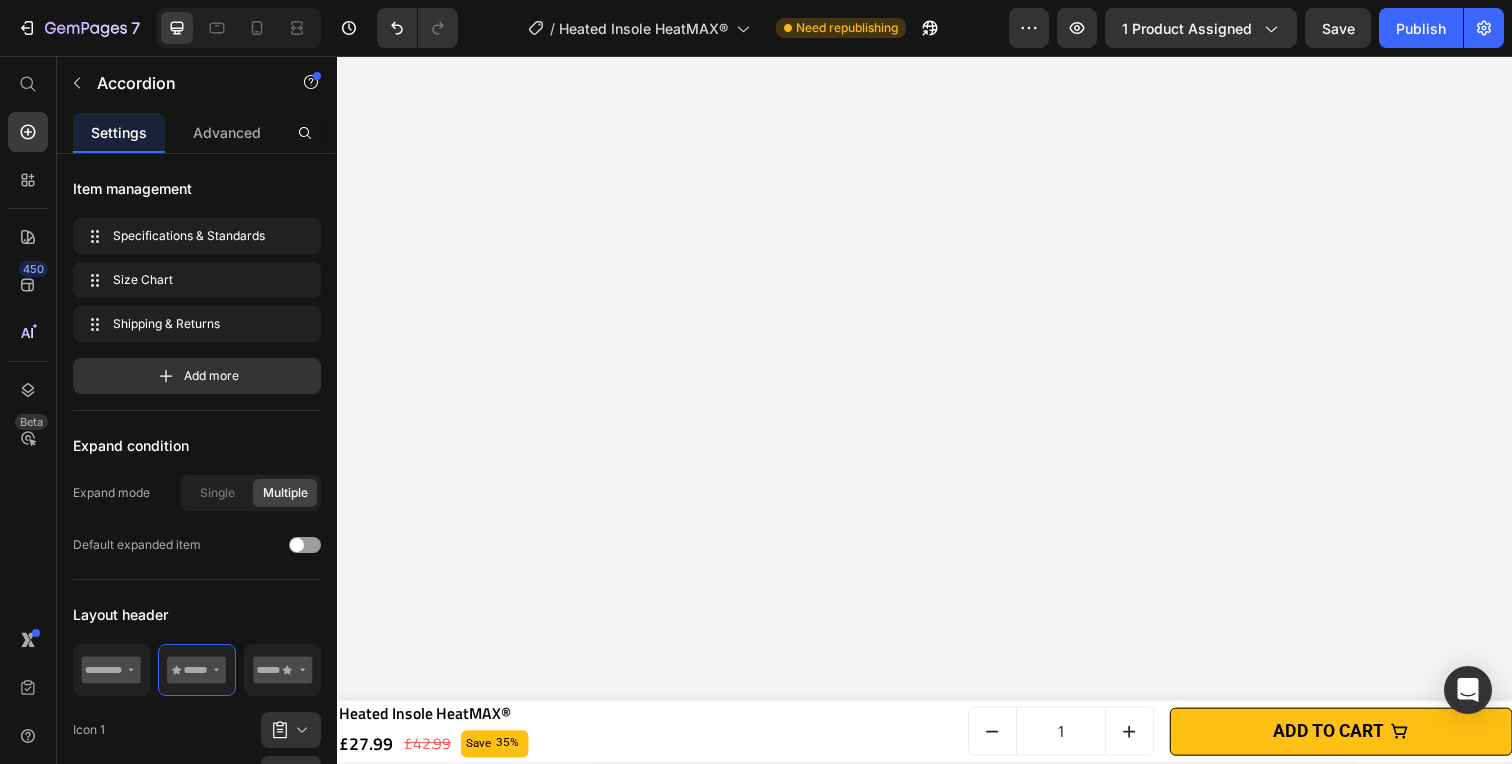 scroll, scrollTop: 5848, scrollLeft: 0, axis: vertical 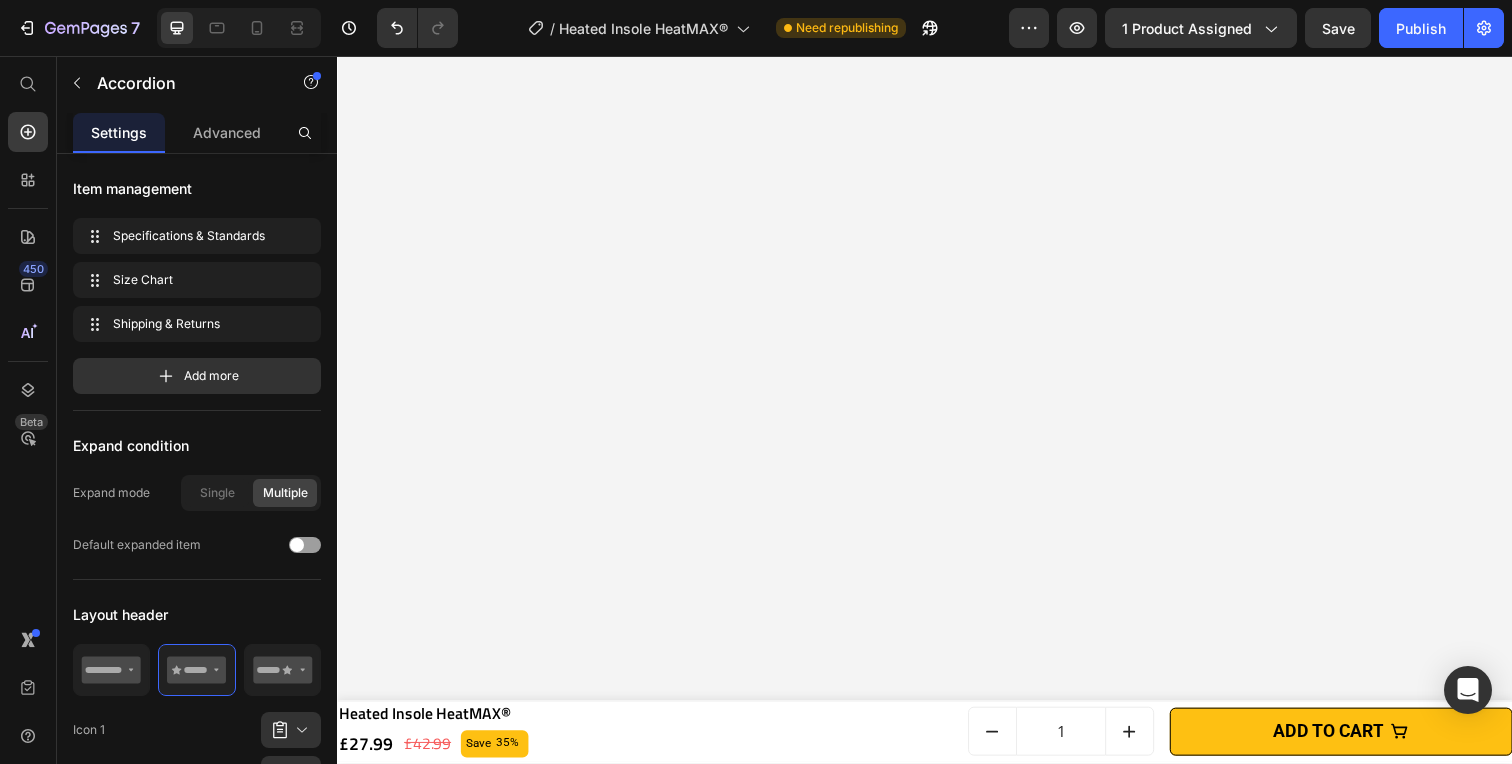 click at bounding box center (638, -336) 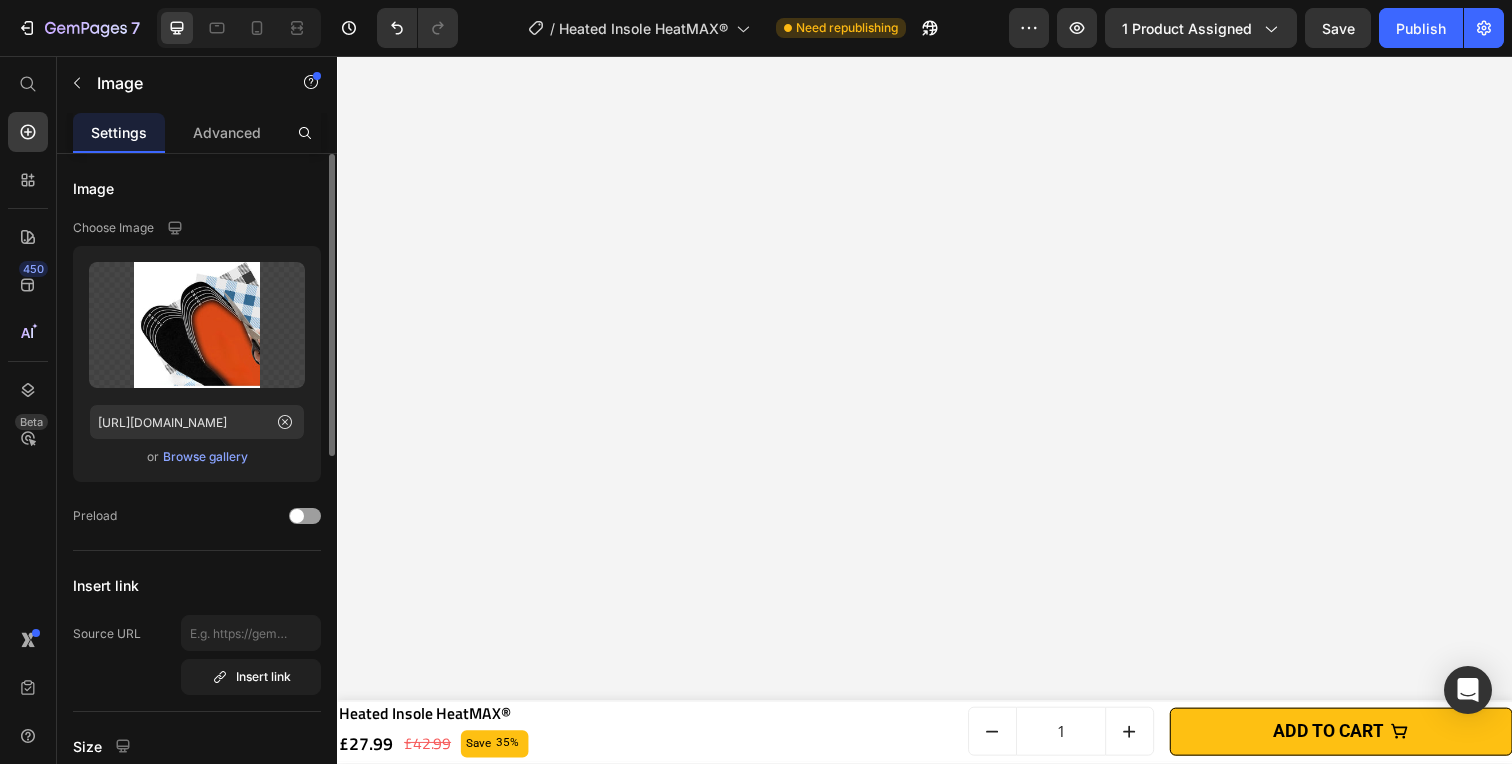 click on "Browse gallery" at bounding box center (205, 457) 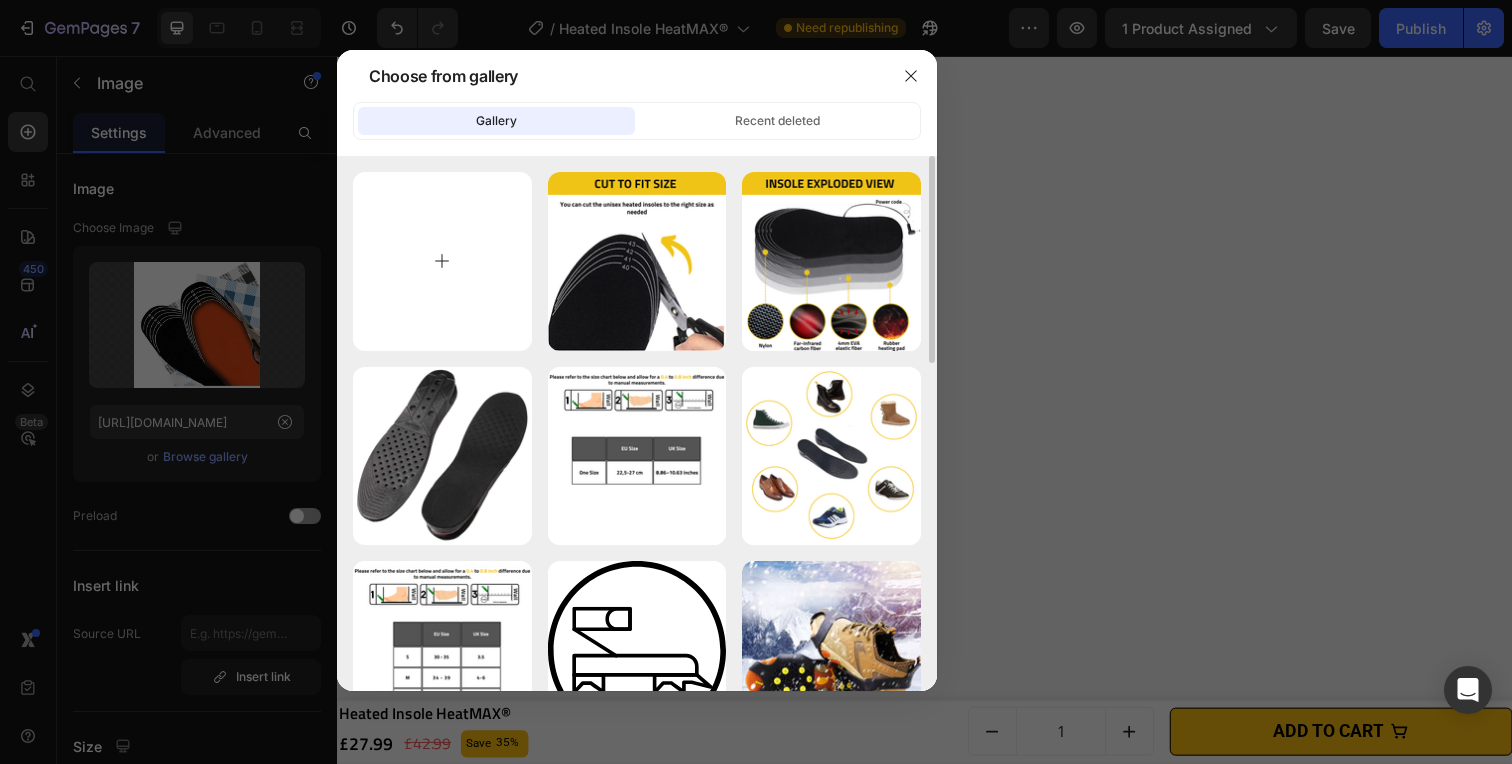 click at bounding box center [442, 261] 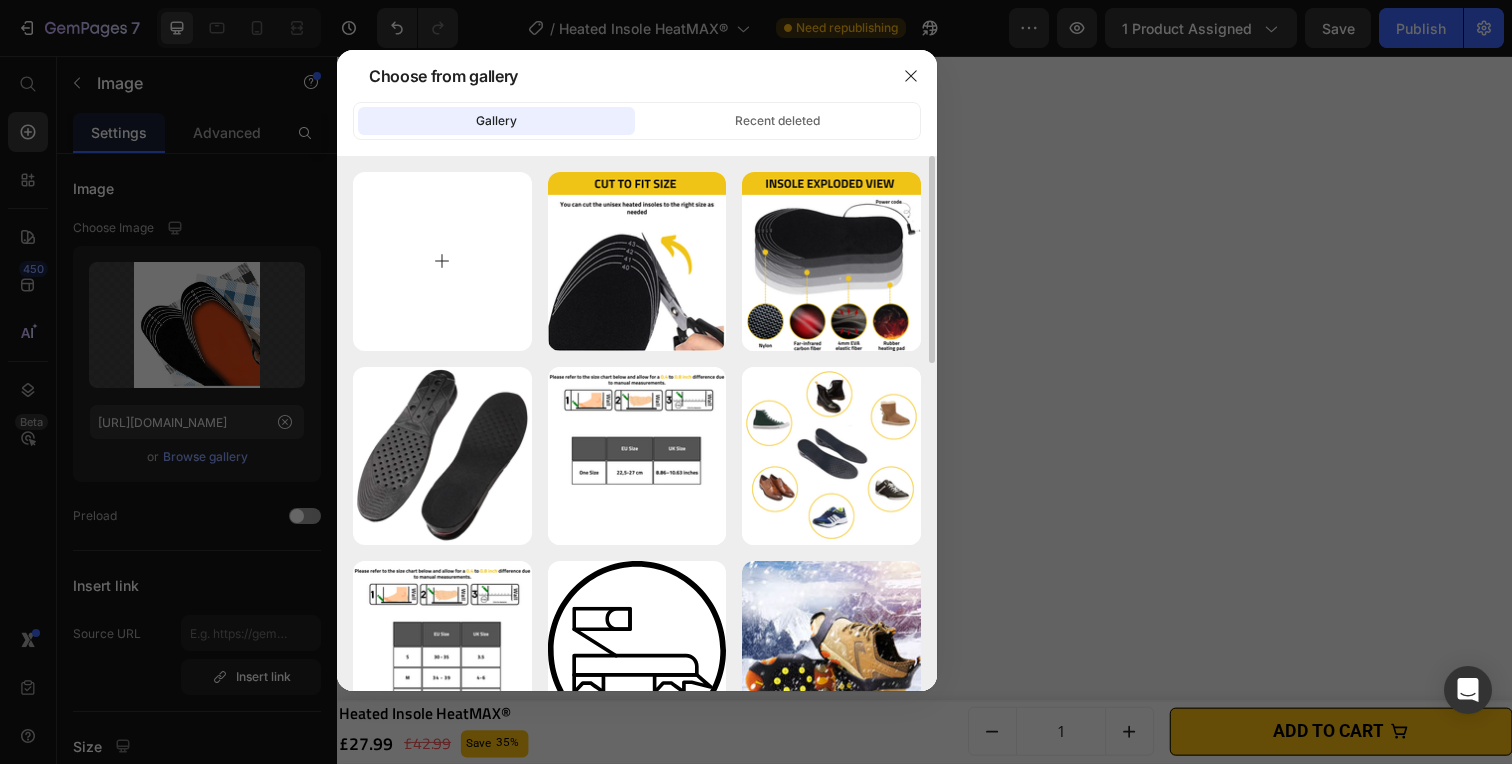 type on "C:\fakepath\Heated Insole HeatMAX® (1).webp" 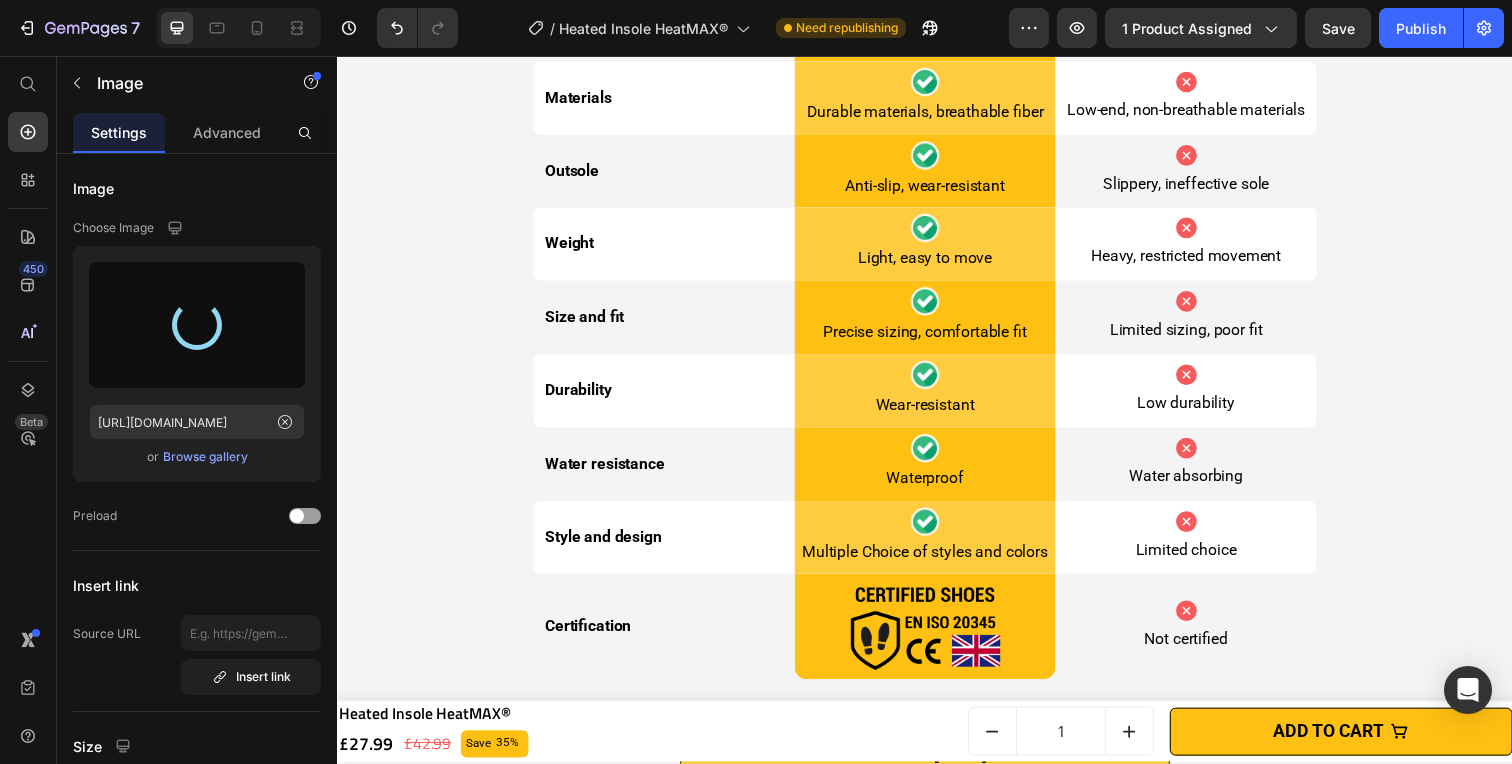type on "[URL][DOMAIN_NAME]" 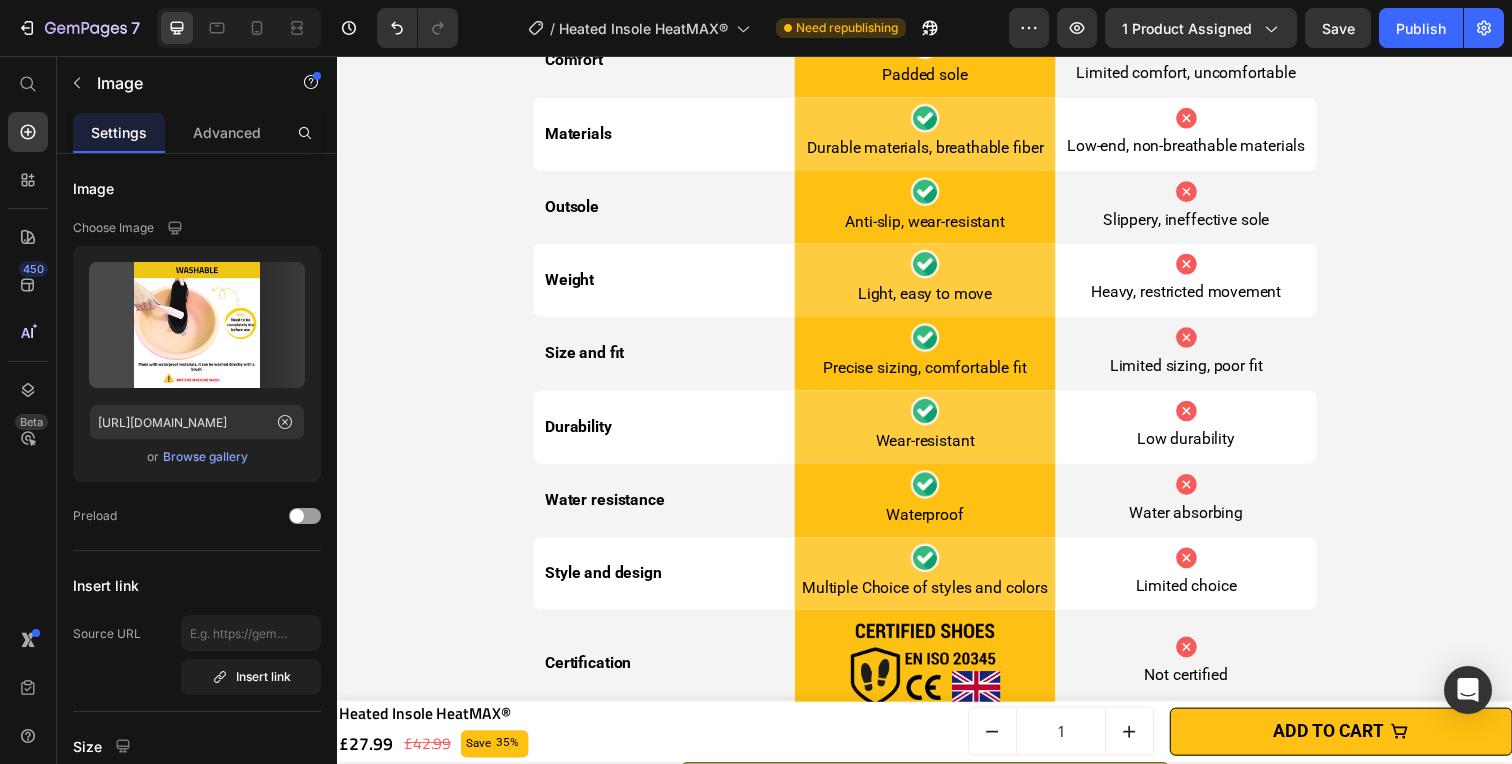 scroll, scrollTop: 6478, scrollLeft: 0, axis: vertical 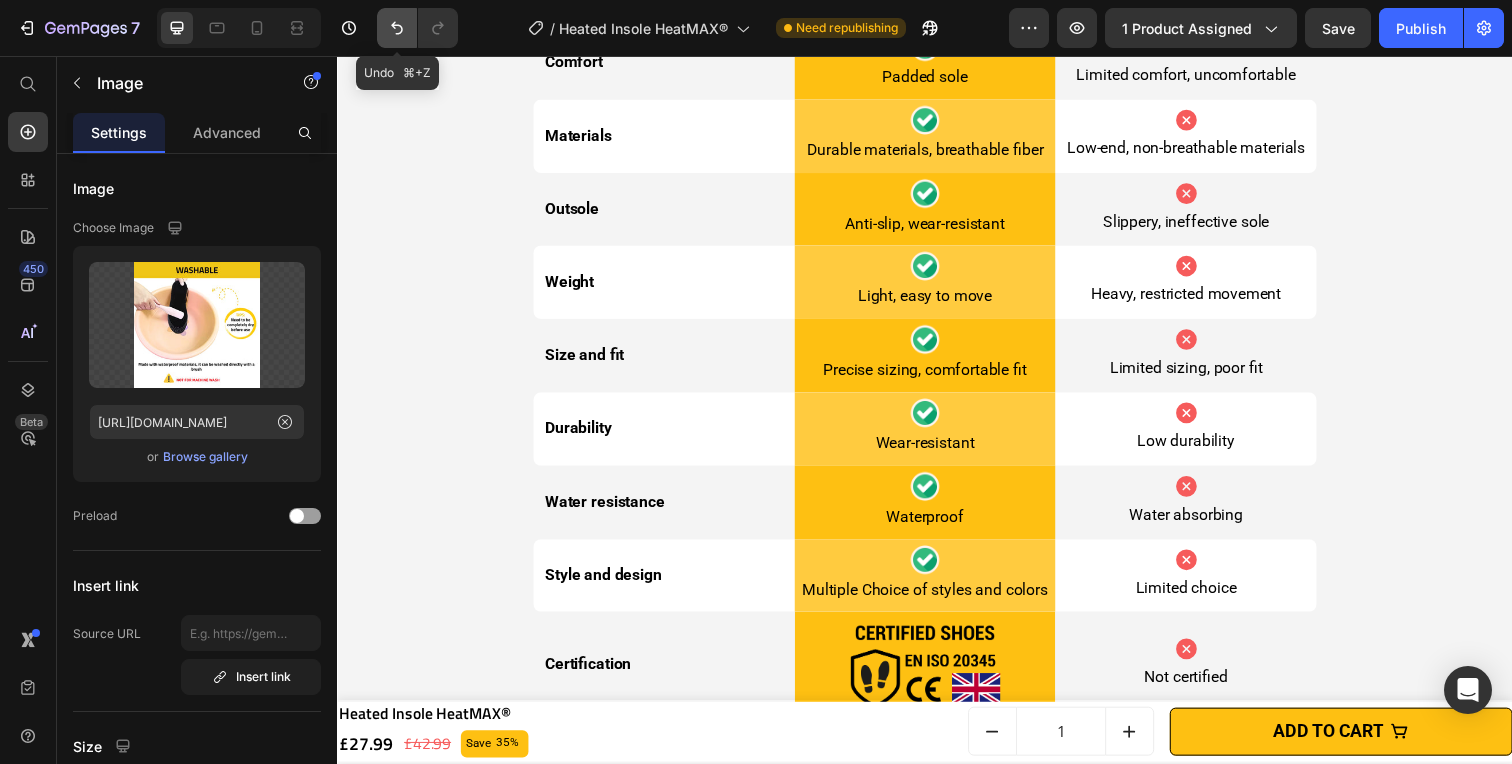 click 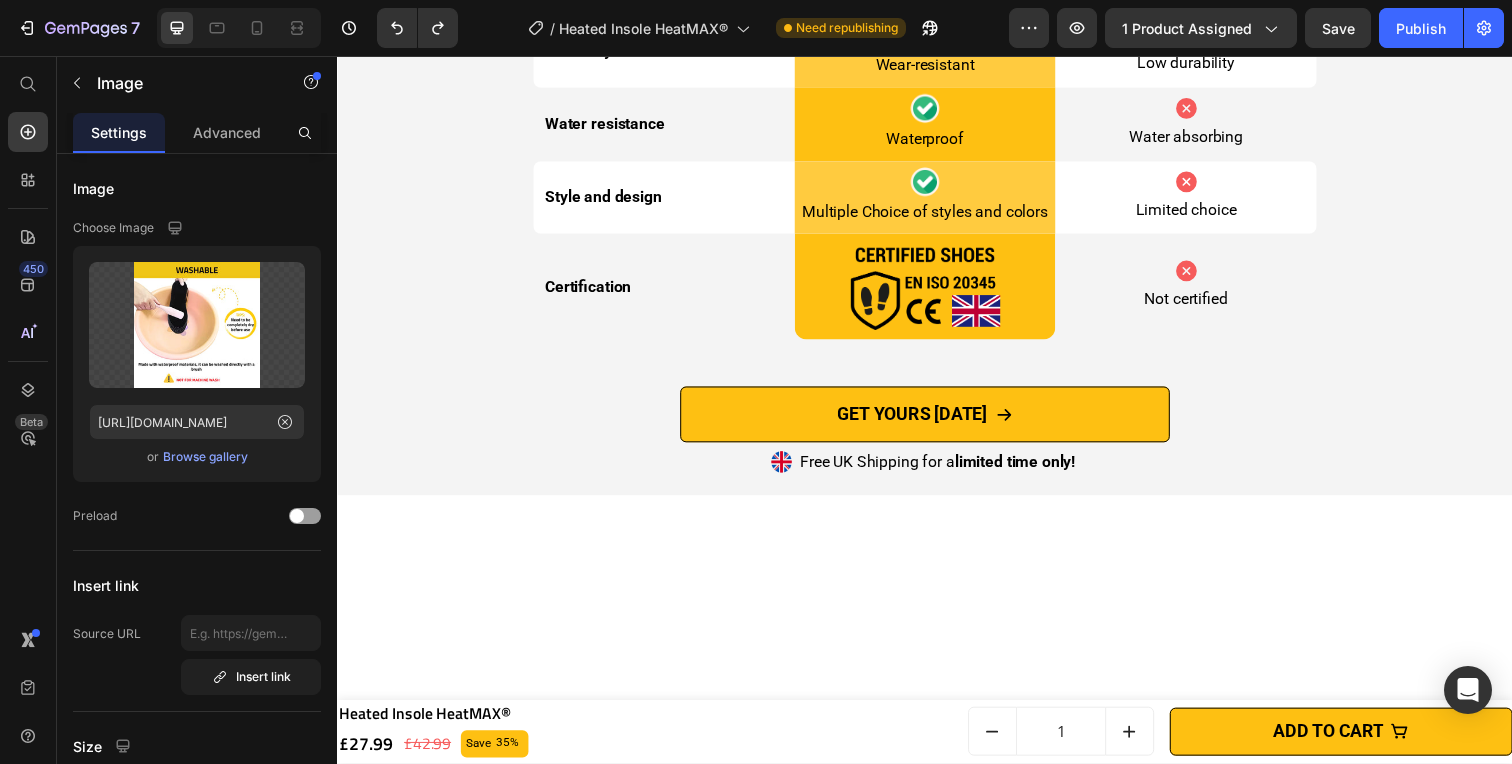 scroll, scrollTop: 6499, scrollLeft: 0, axis: vertical 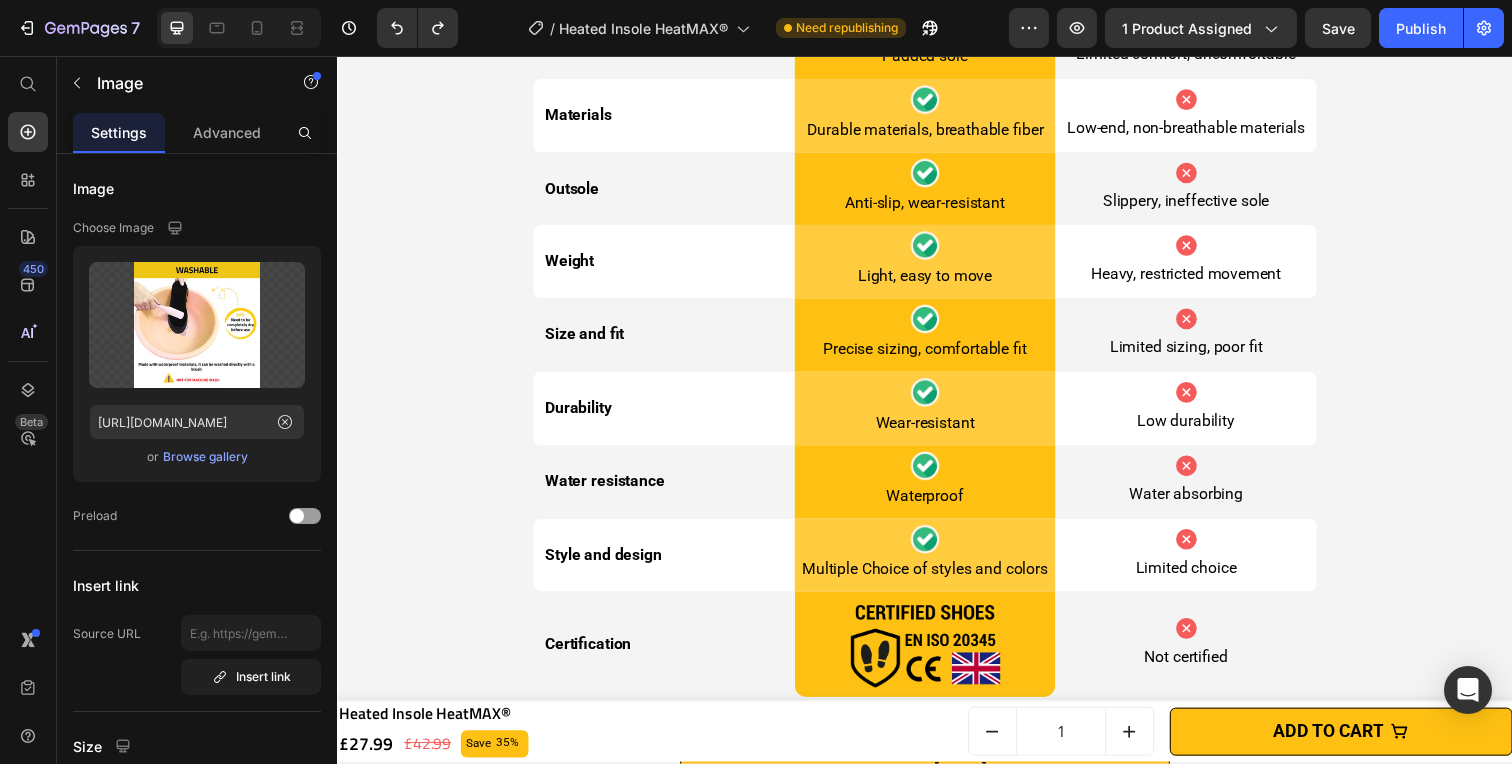 click at bounding box center [1236, -364] 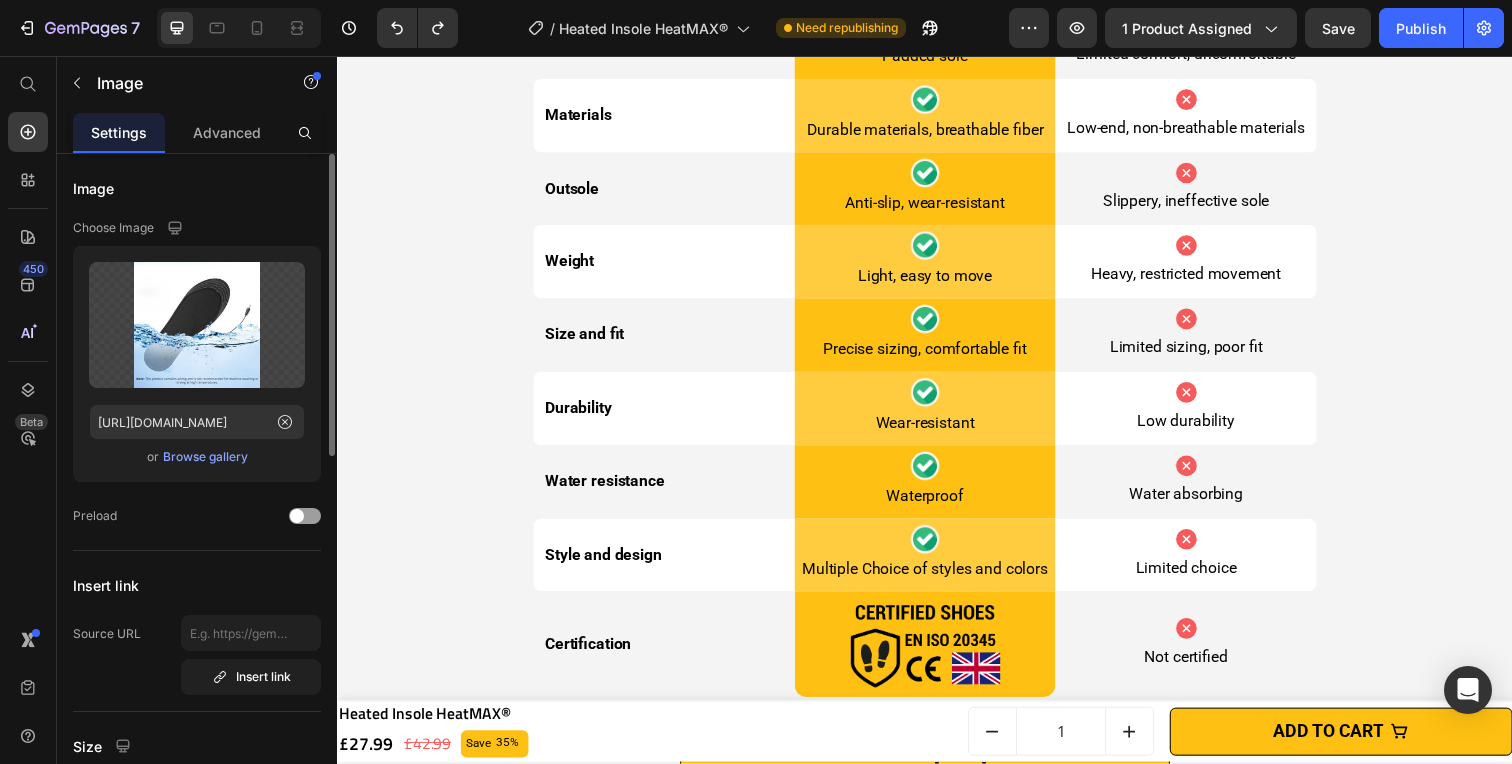 click on "Browse gallery" at bounding box center [205, 457] 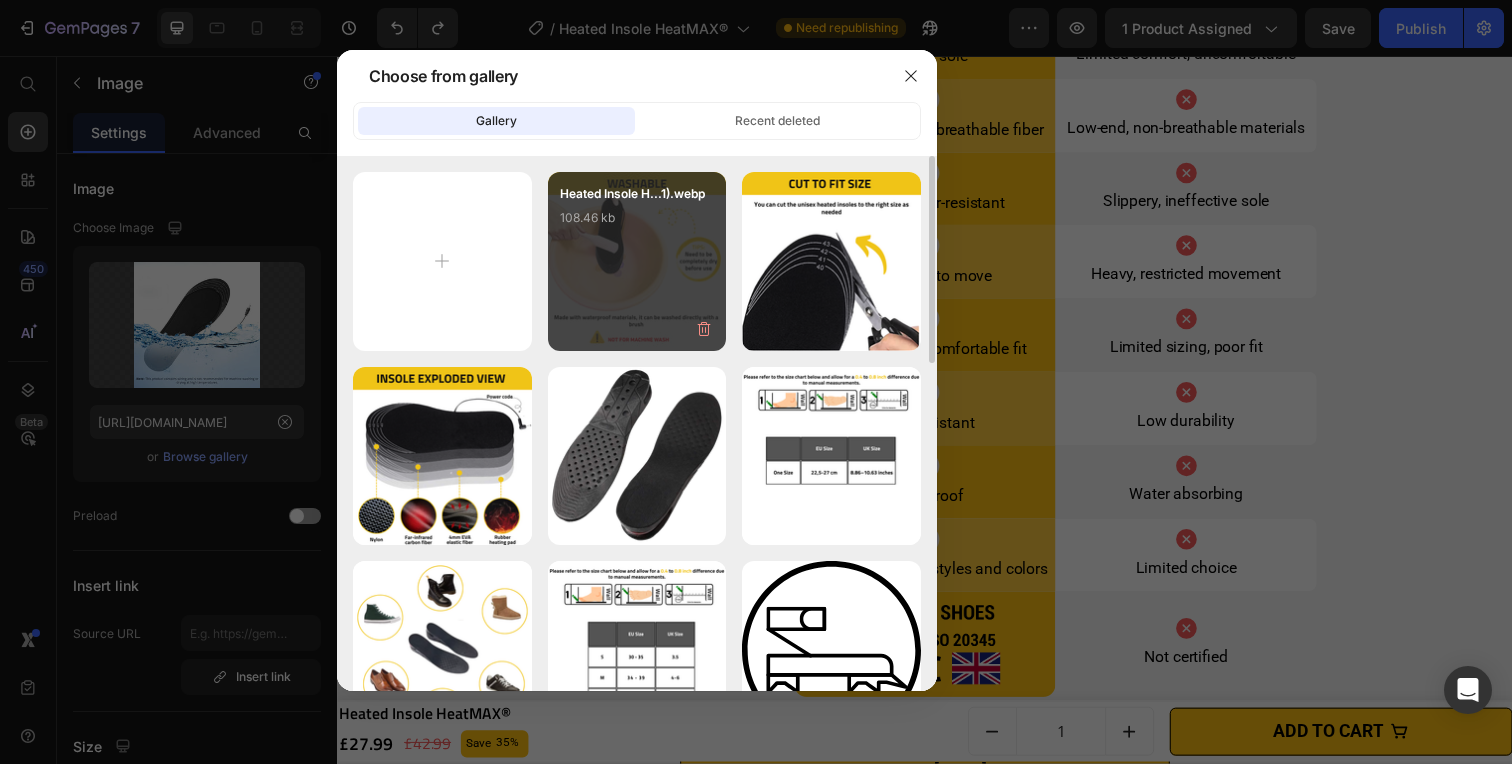 click on "Heated Insole H...1).webp 108.46 kb" at bounding box center [637, 261] 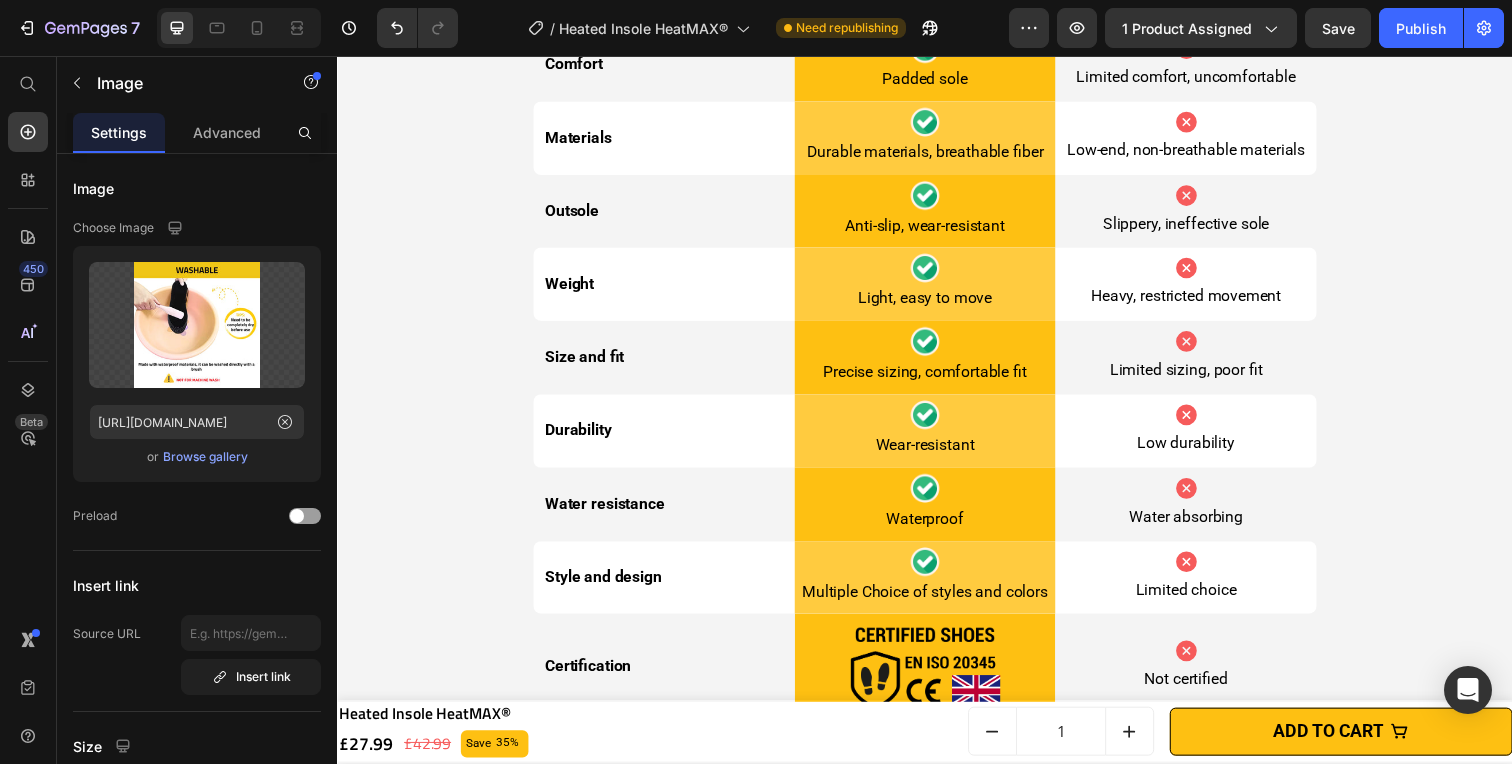scroll, scrollTop: 6450, scrollLeft: 0, axis: vertical 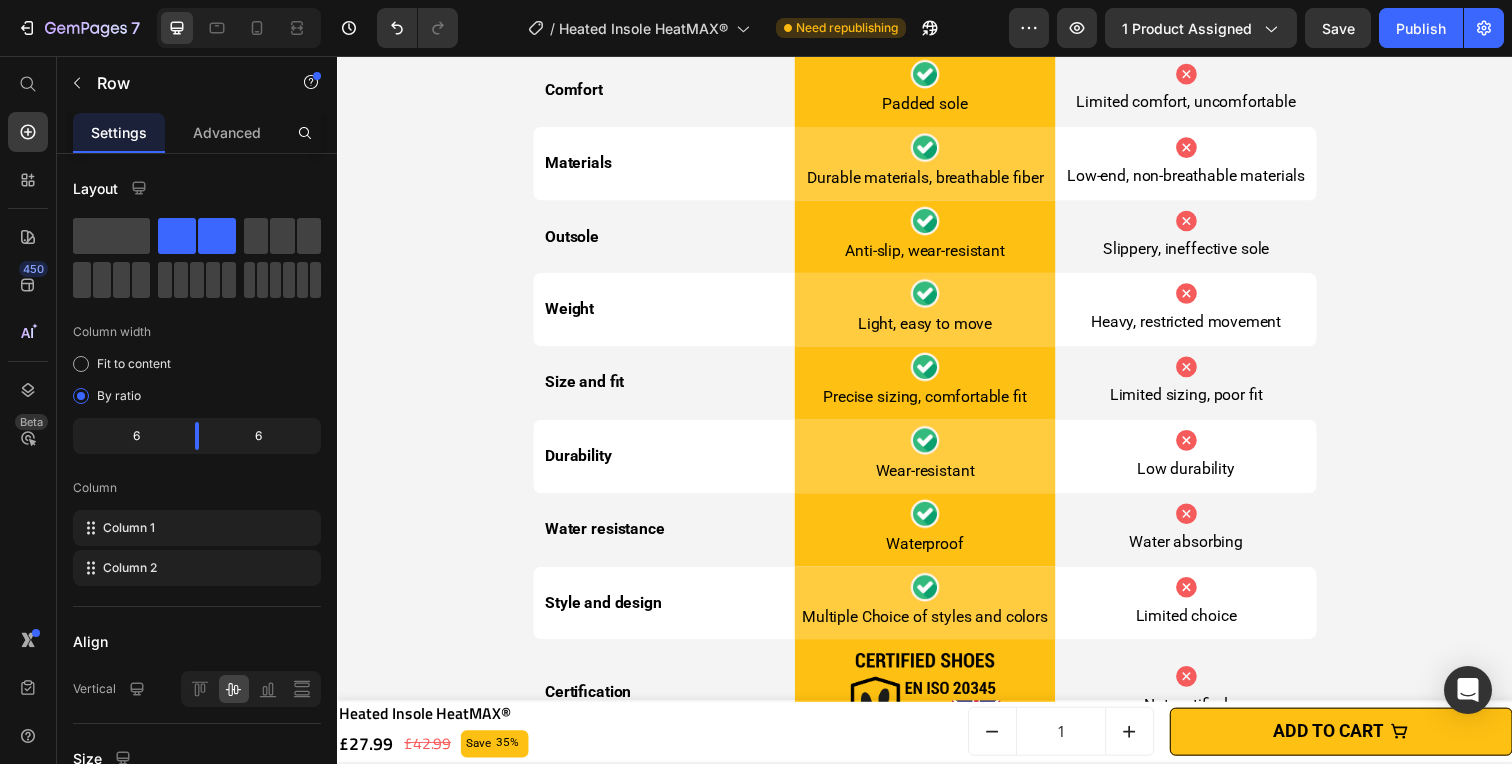 click on "EASY CARE Heading These insoles should not be machine washed or dried at high temperatures in order to preserve their performance and longevity. Text block" at bounding box center (638, -315) 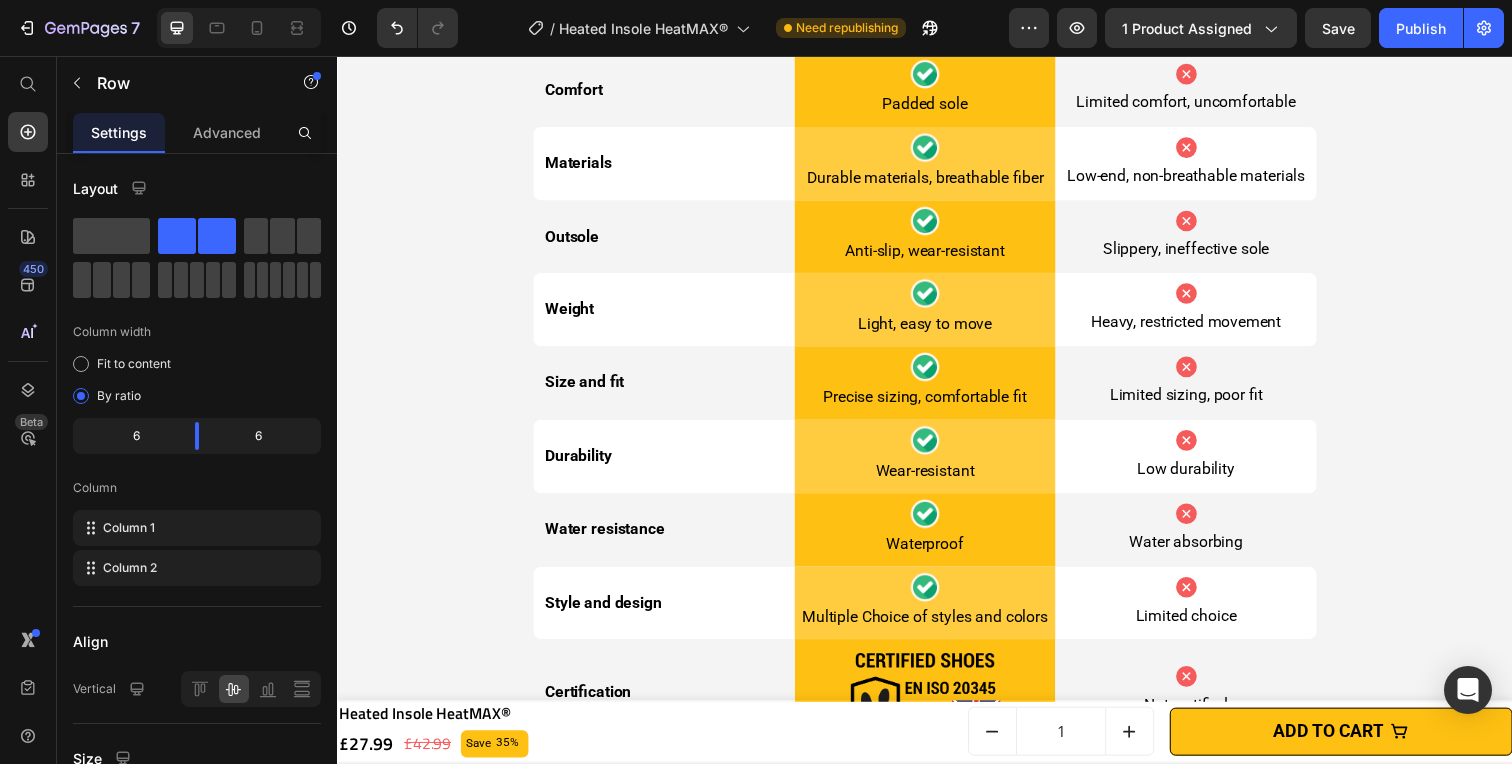 click on "EASY CARE" at bounding box center [638, -347] 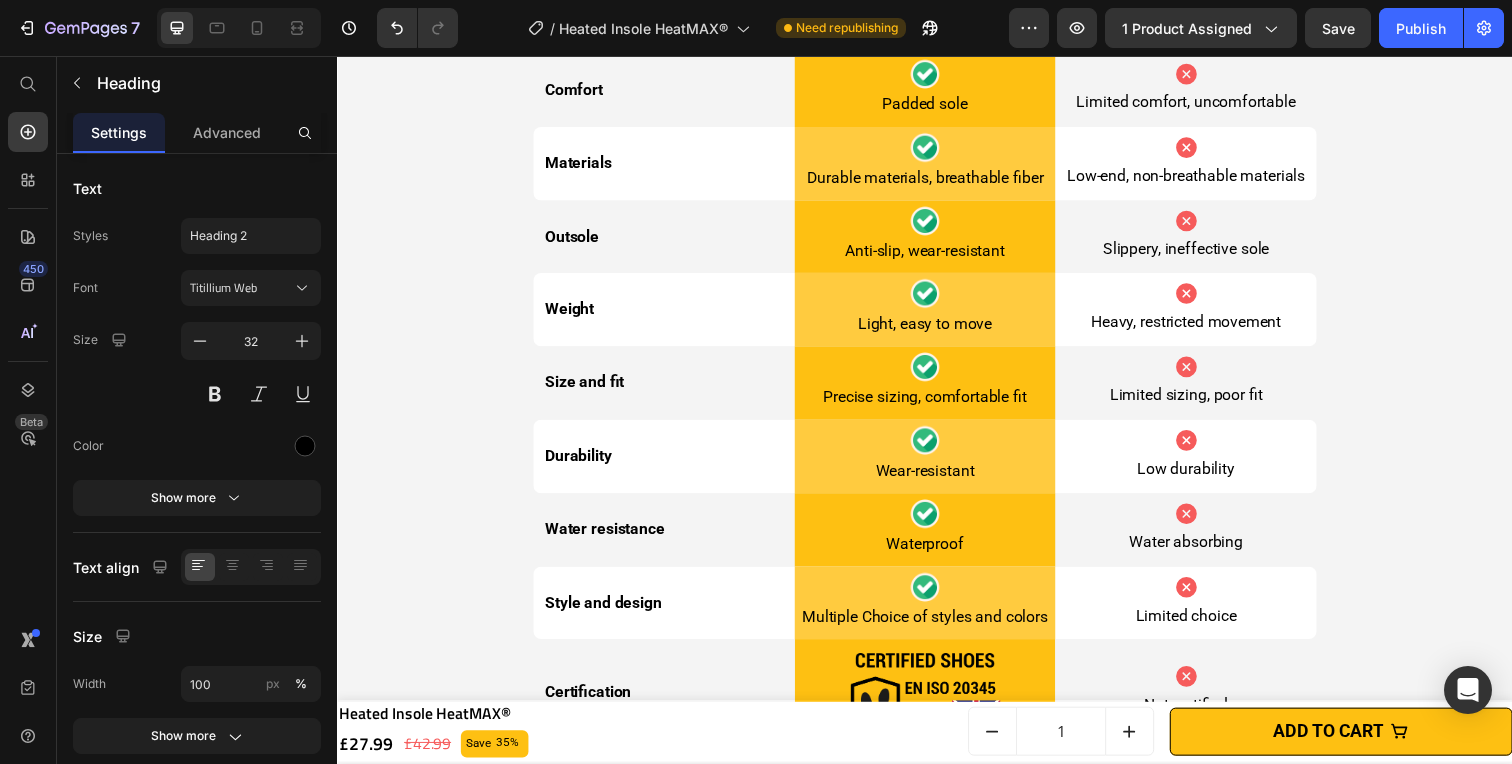 click on "EASY CARE" at bounding box center (638, -347) 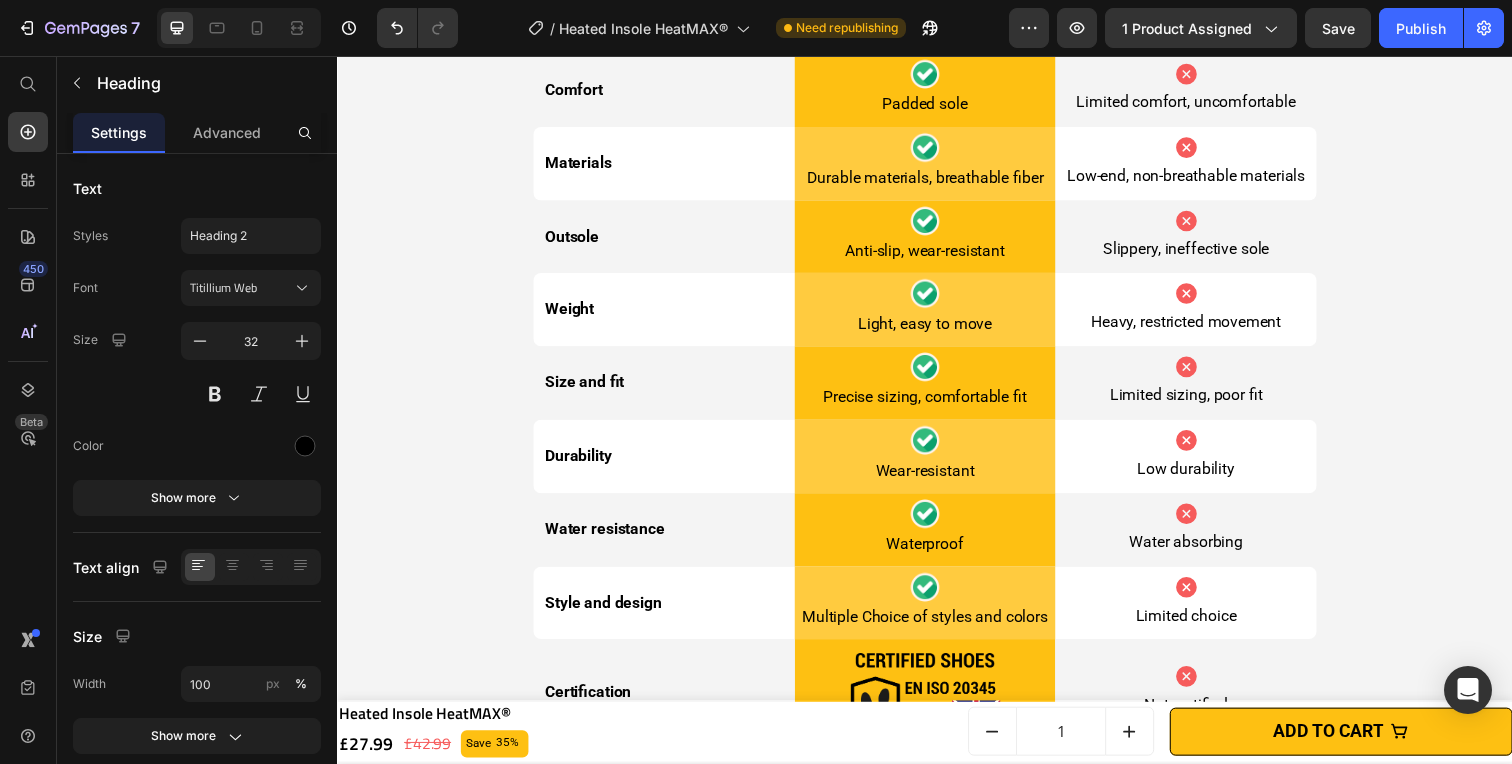 click on "Easy Cleaning" at bounding box center (638, -347) 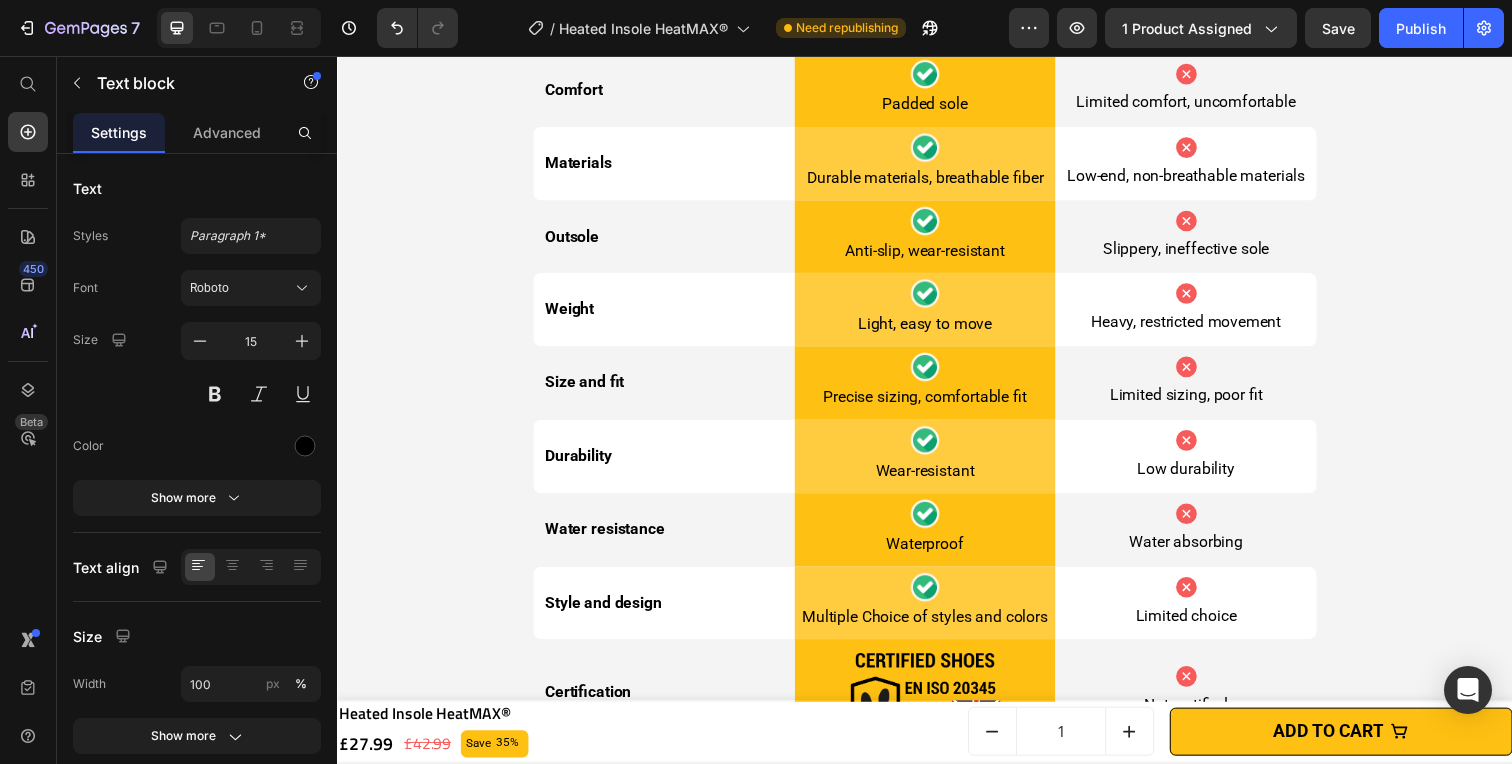 click on "These insoles should not be machine washed or dried at high temperatures in order to preserve their performance and longevity." at bounding box center [638, -285] 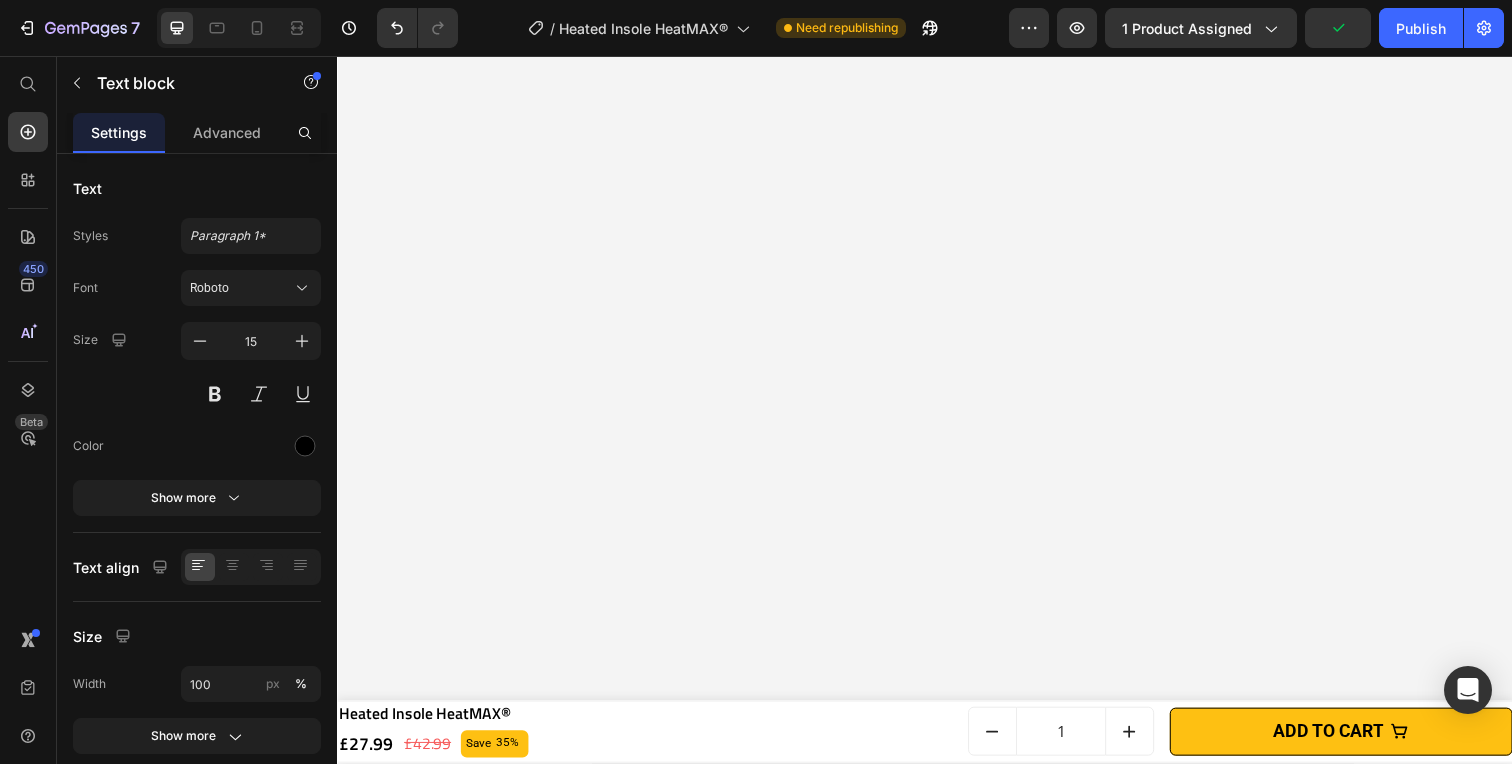 scroll, scrollTop: 5790, scrollLeft: 0, axis: vertical 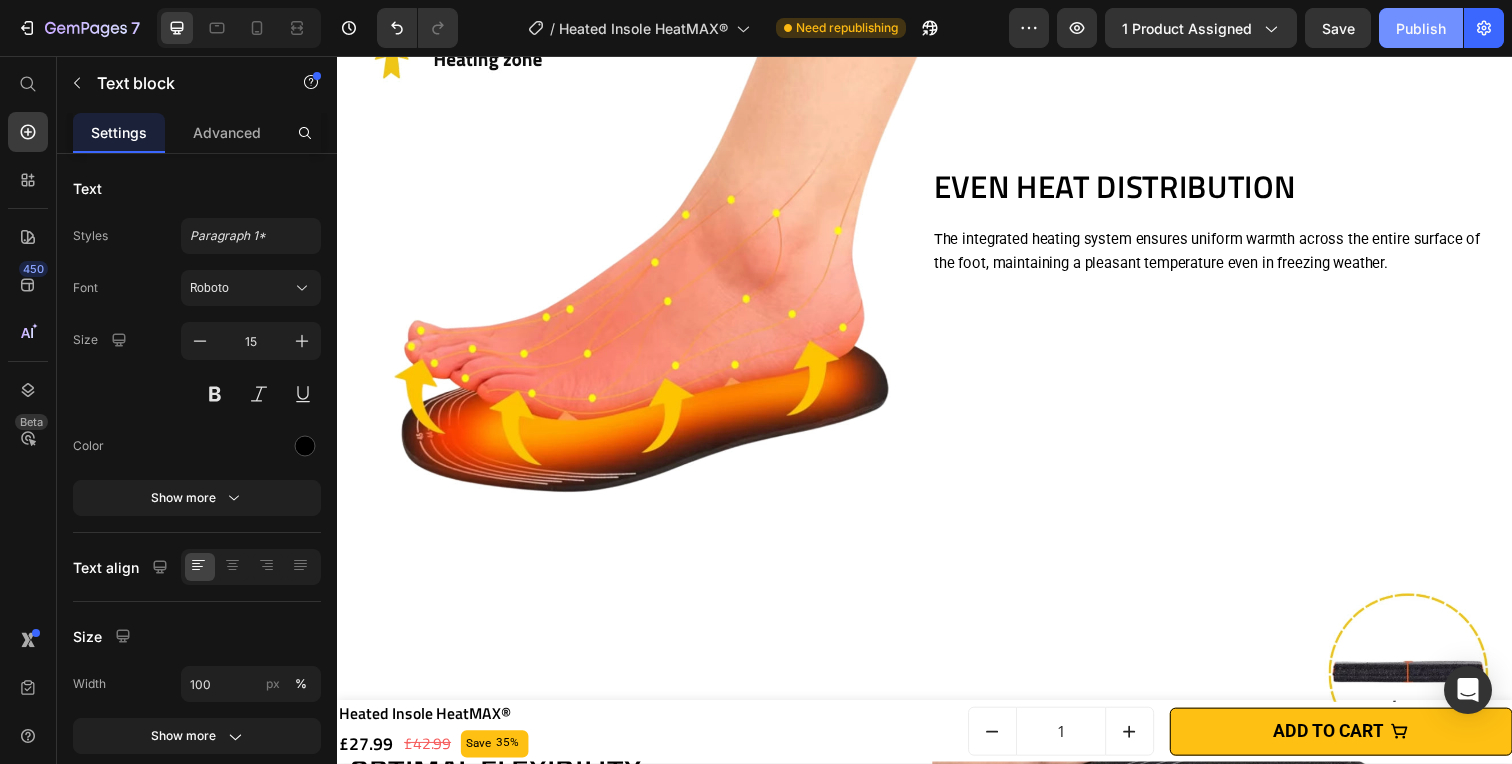 click on "Publish" at bounding box center (1421, 28) 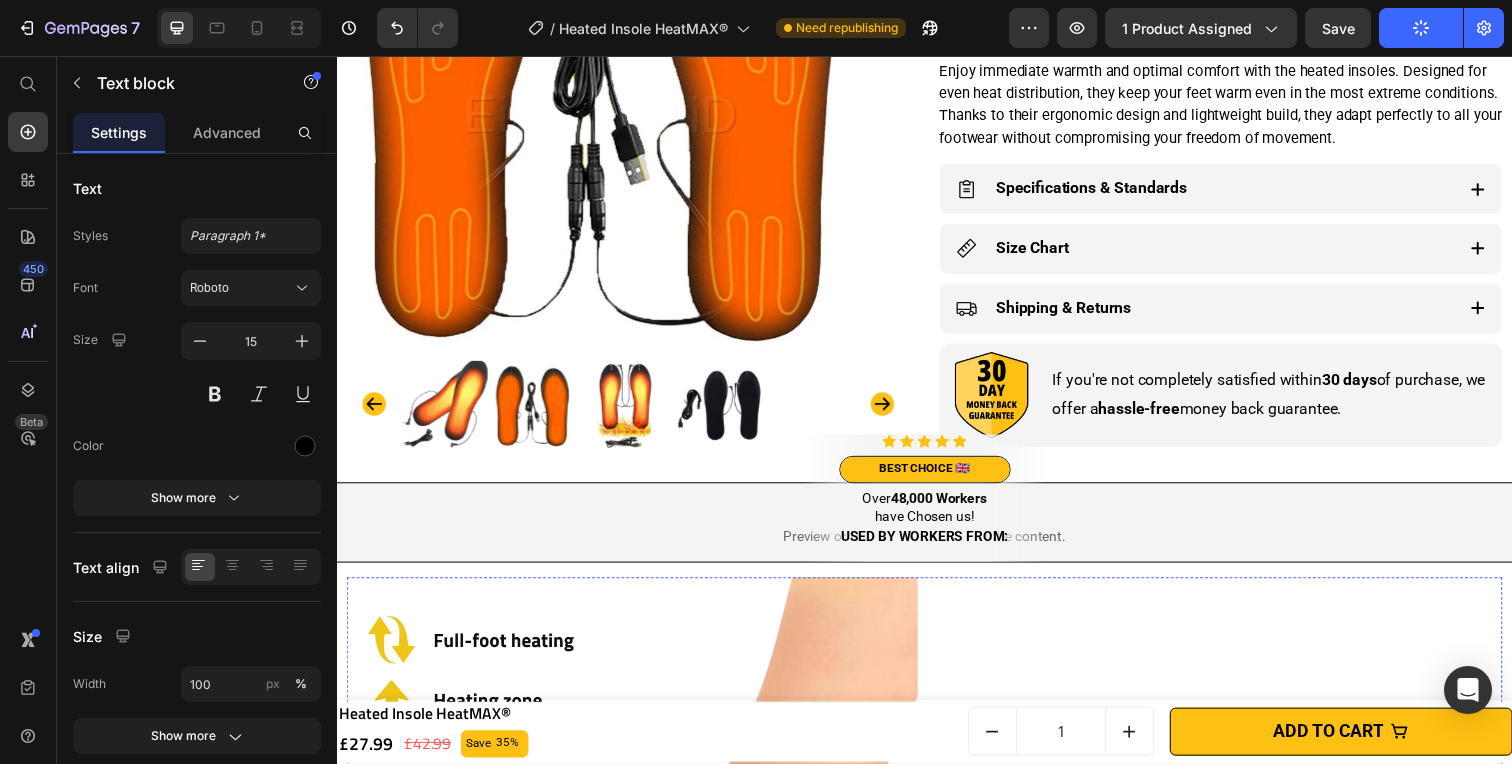 scroll, scrollTop: 1084, scrollLeft: 0, axis: vertical 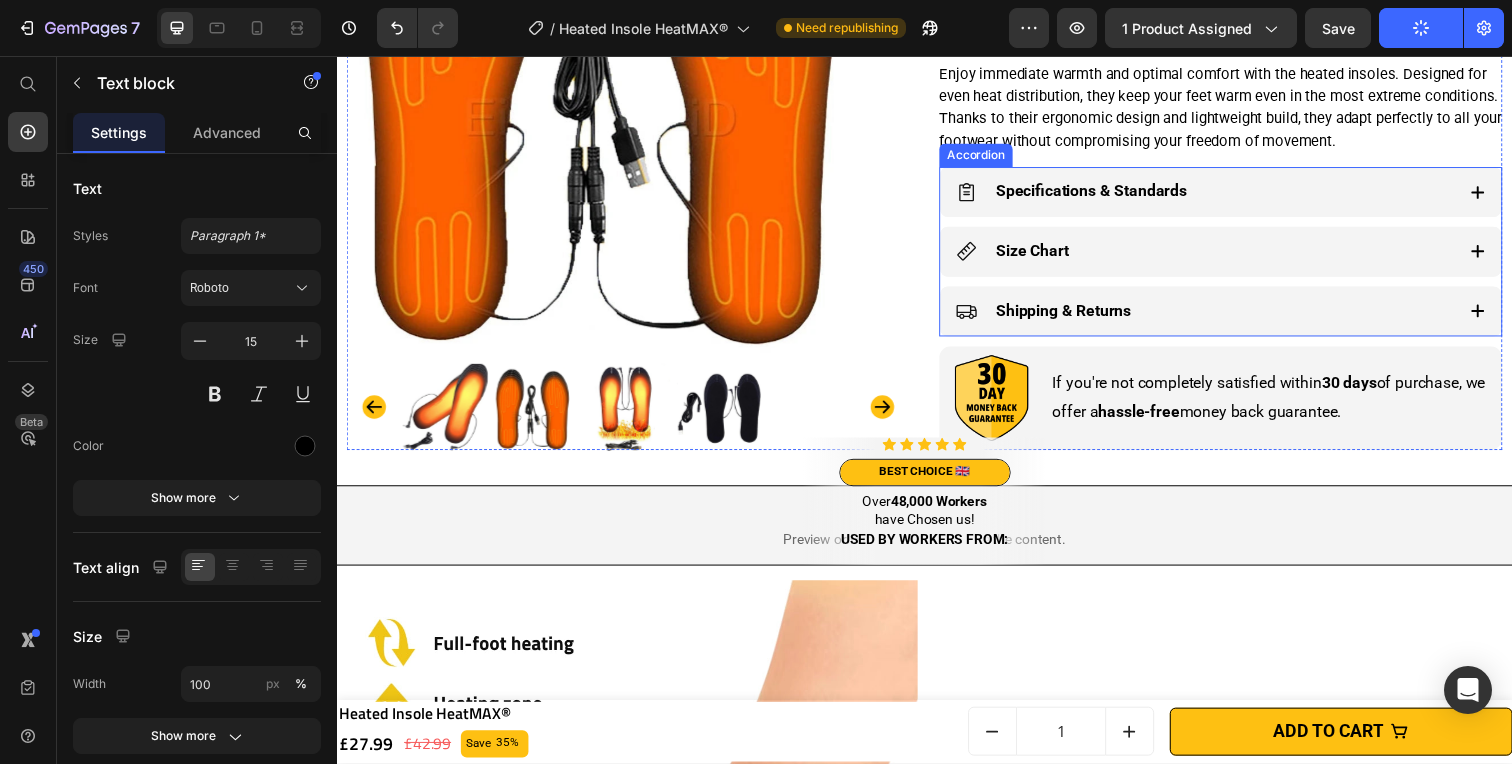click 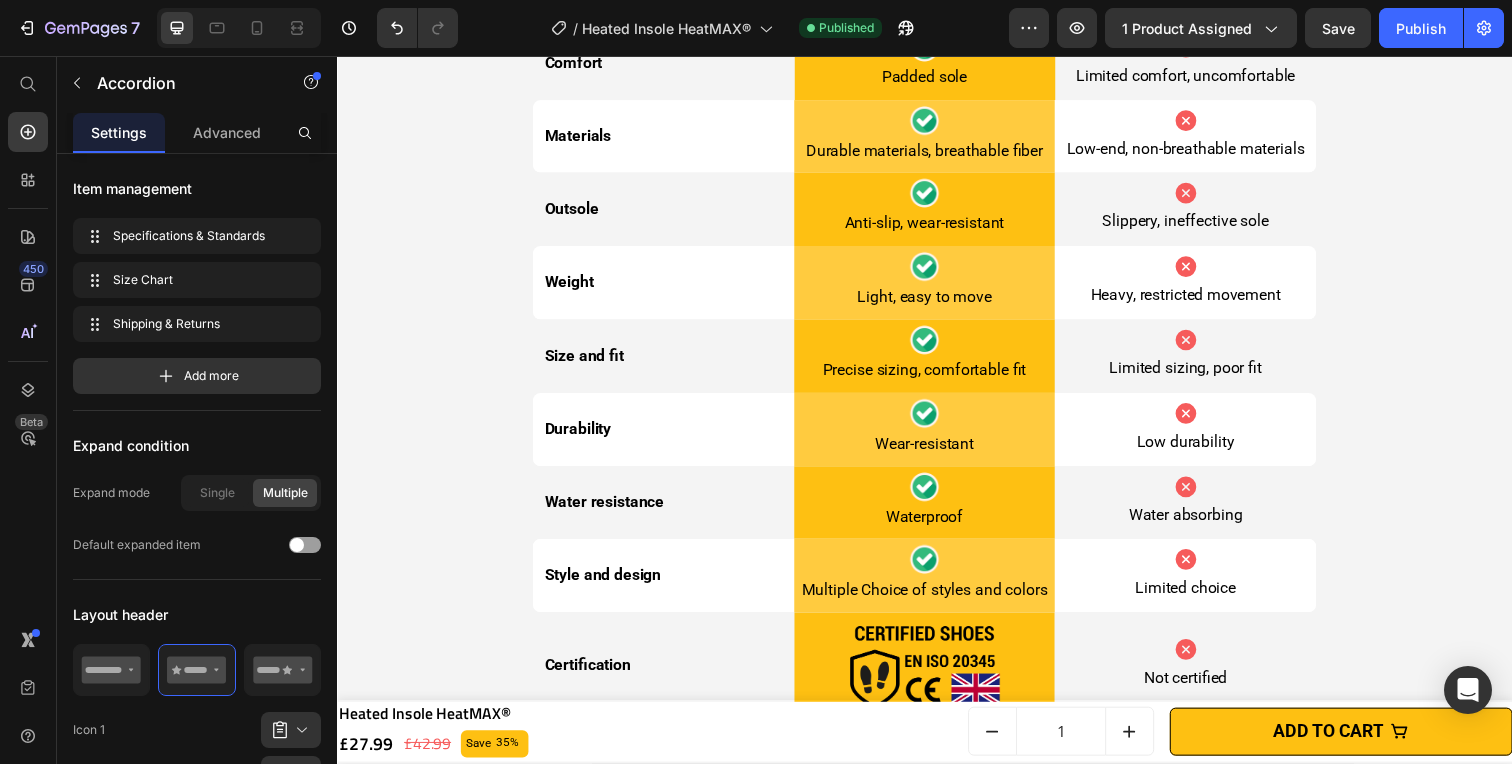 scroll, scrollTop: 5792, scrollLeft: 0, axis: vertical 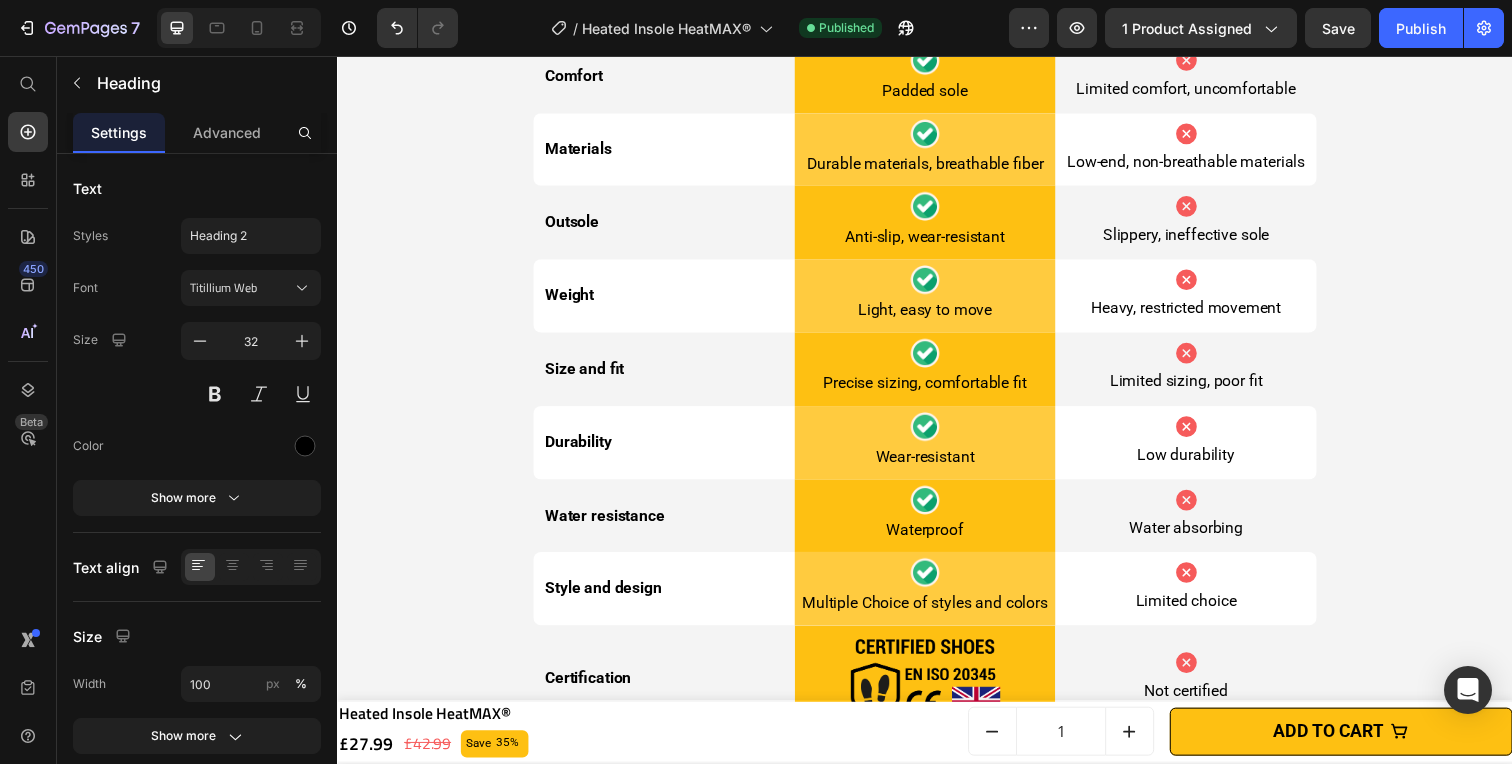 click on "EASY CLEANING" at bounding box center [638, -361] 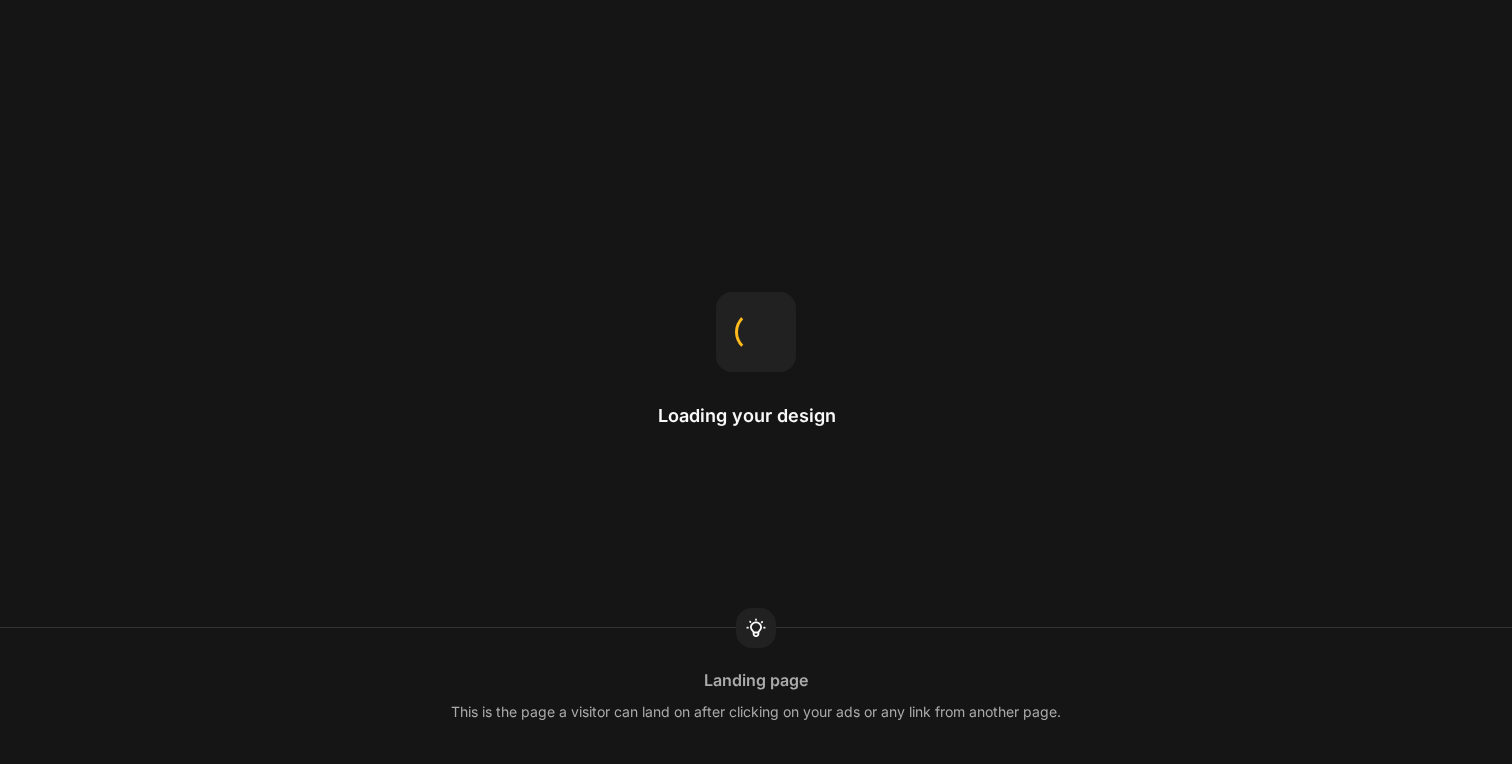 scroll, scrollTop: 0, scrollLeft: 0, axis: both 